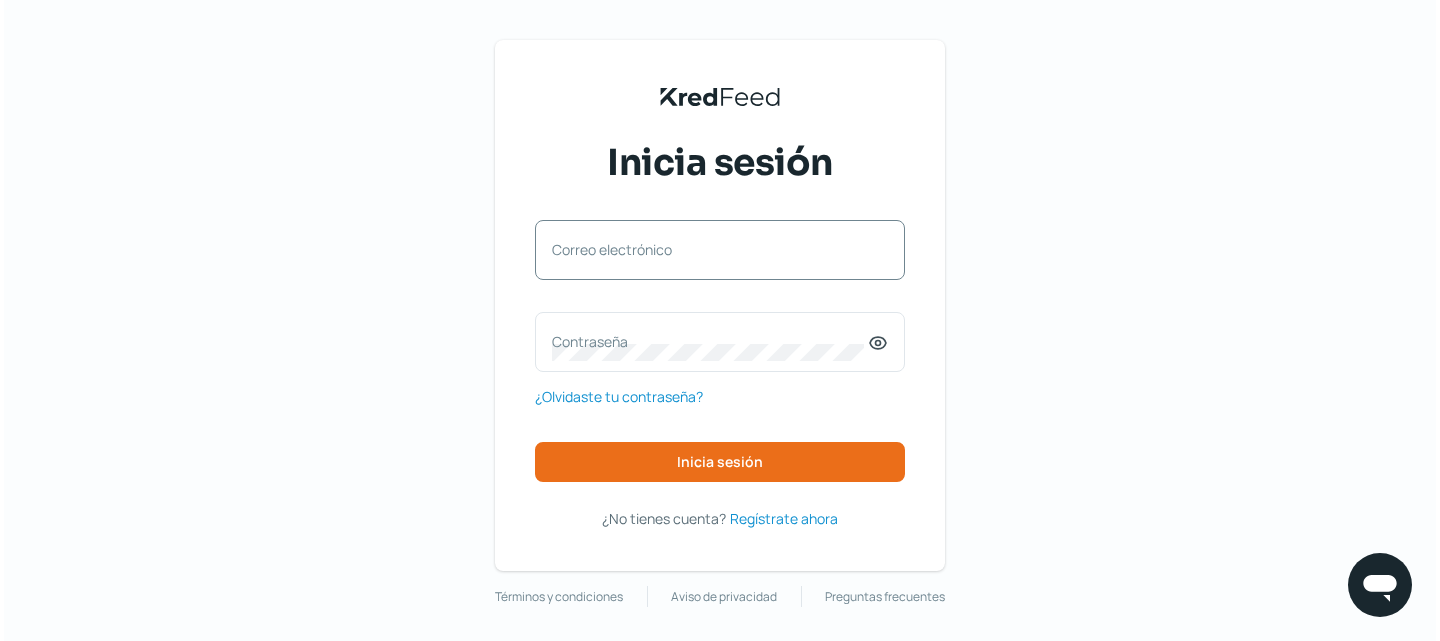 scroll, scrollTop: 0, scrollLeft: 0, axis: both 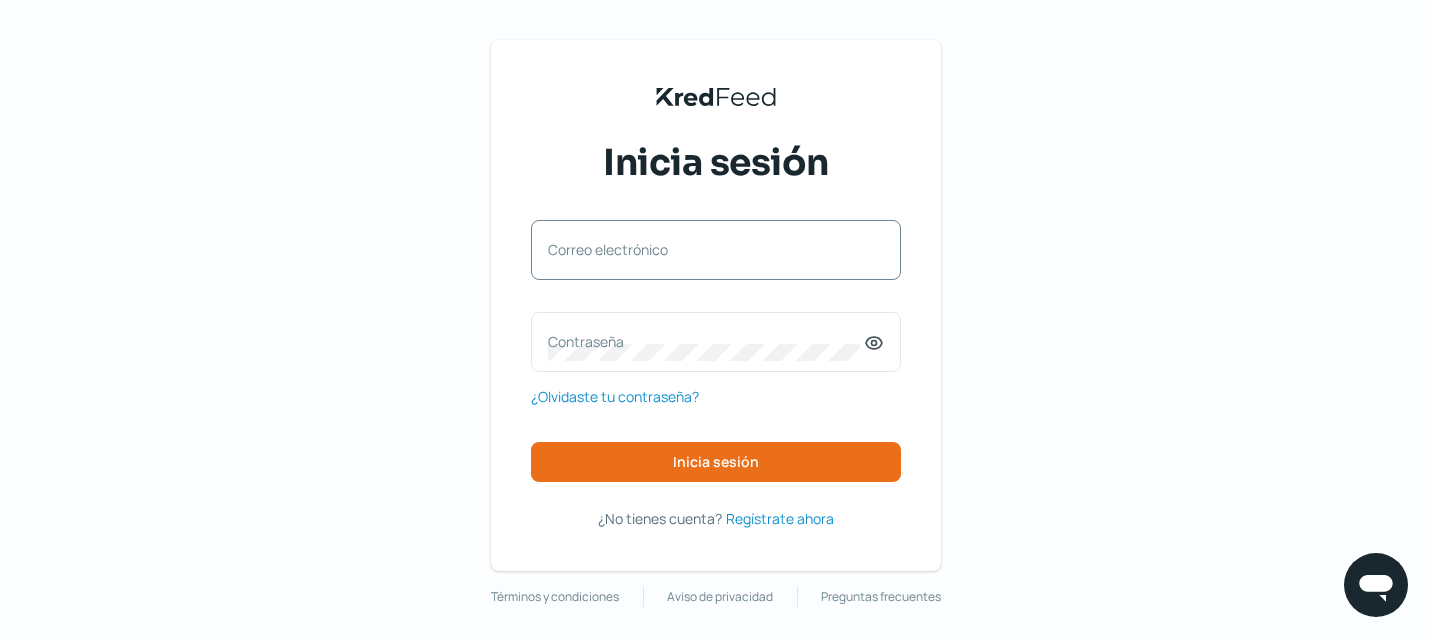 click on "Correo electrónico" at bounding box center [716, 250] 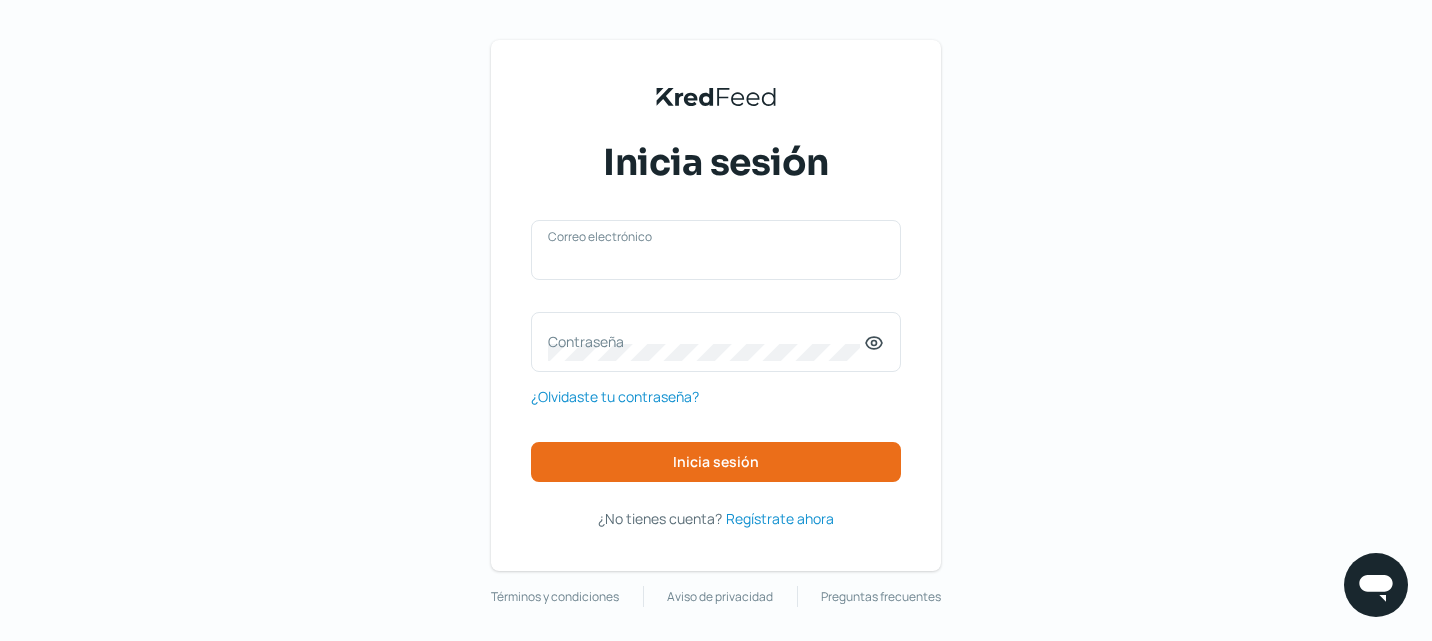 type on "[EMAIL]" 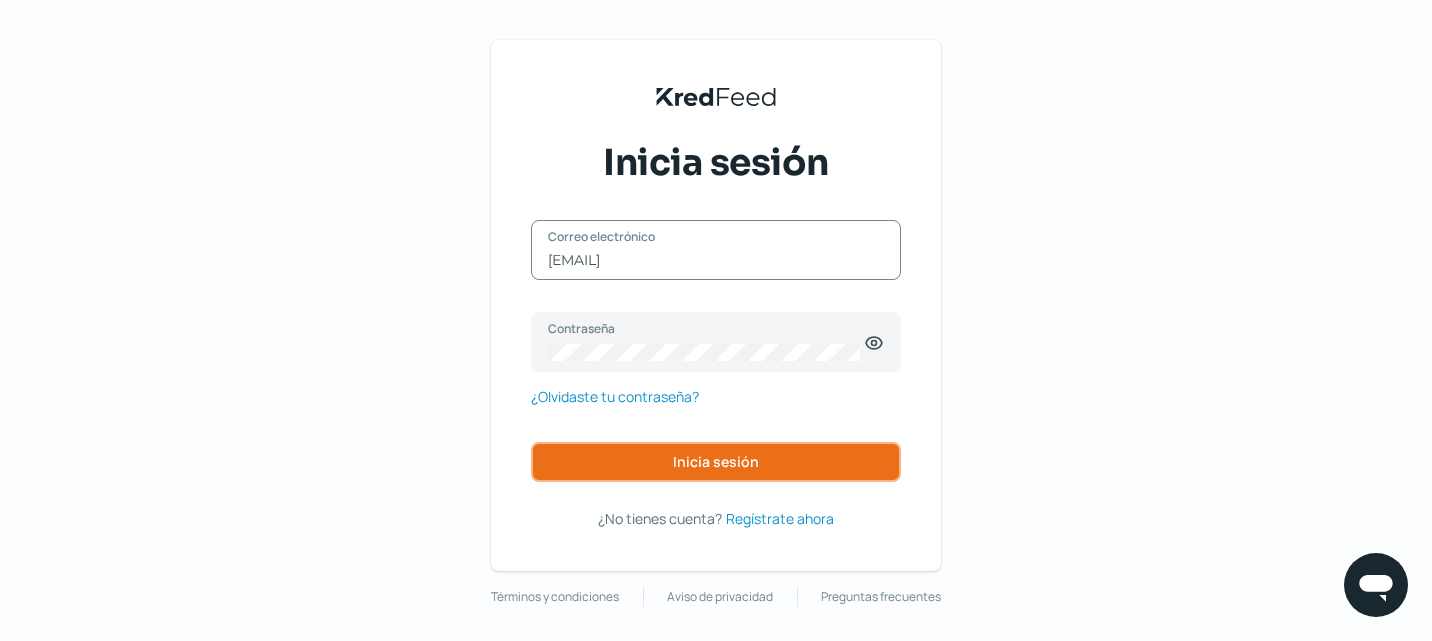 click on "Inicia sesión" at bounding box center (716, 462) 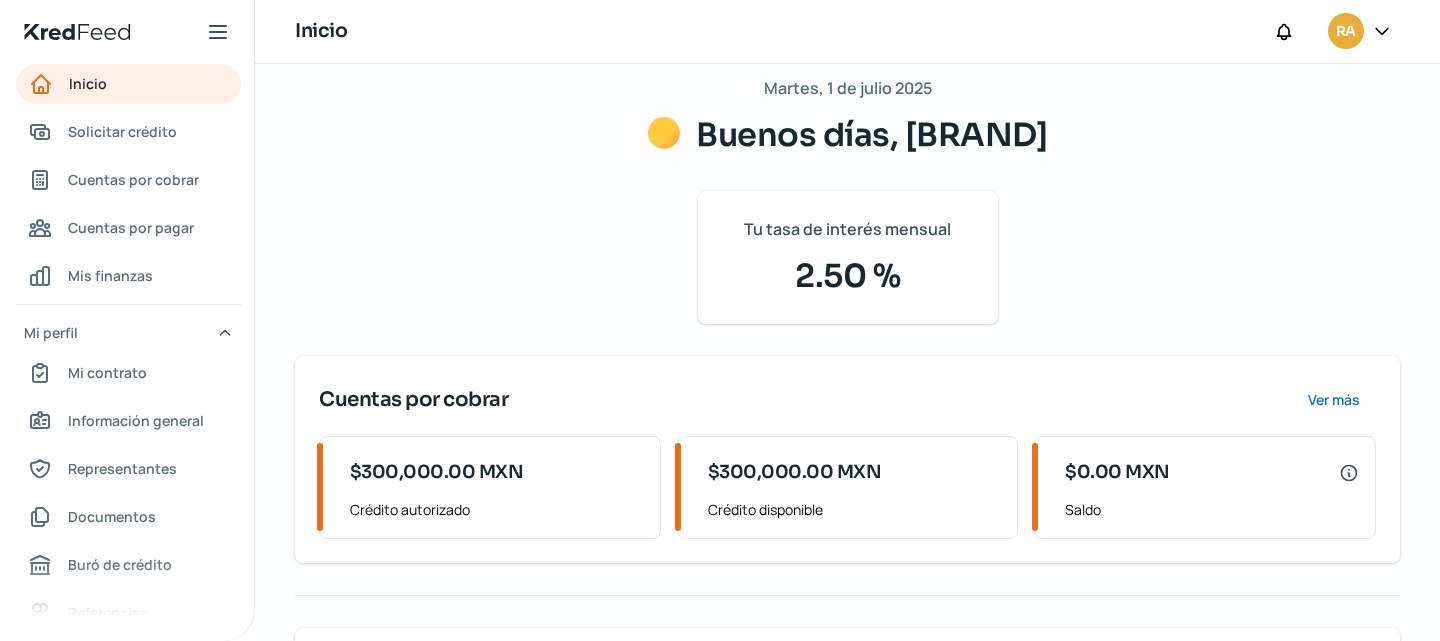 scroll, scrollTop: 0, scrollLeft: 0, axis: both 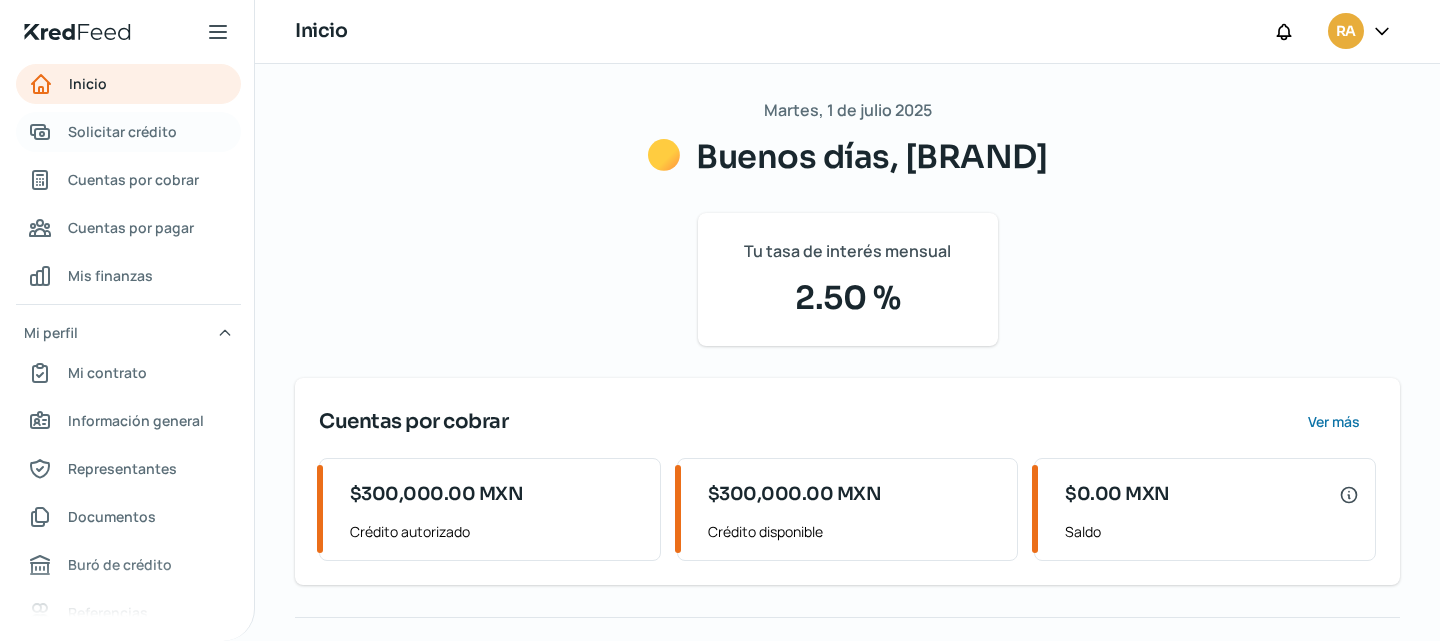 click on "Solicitar crédito" at bounding box center (122, 131) 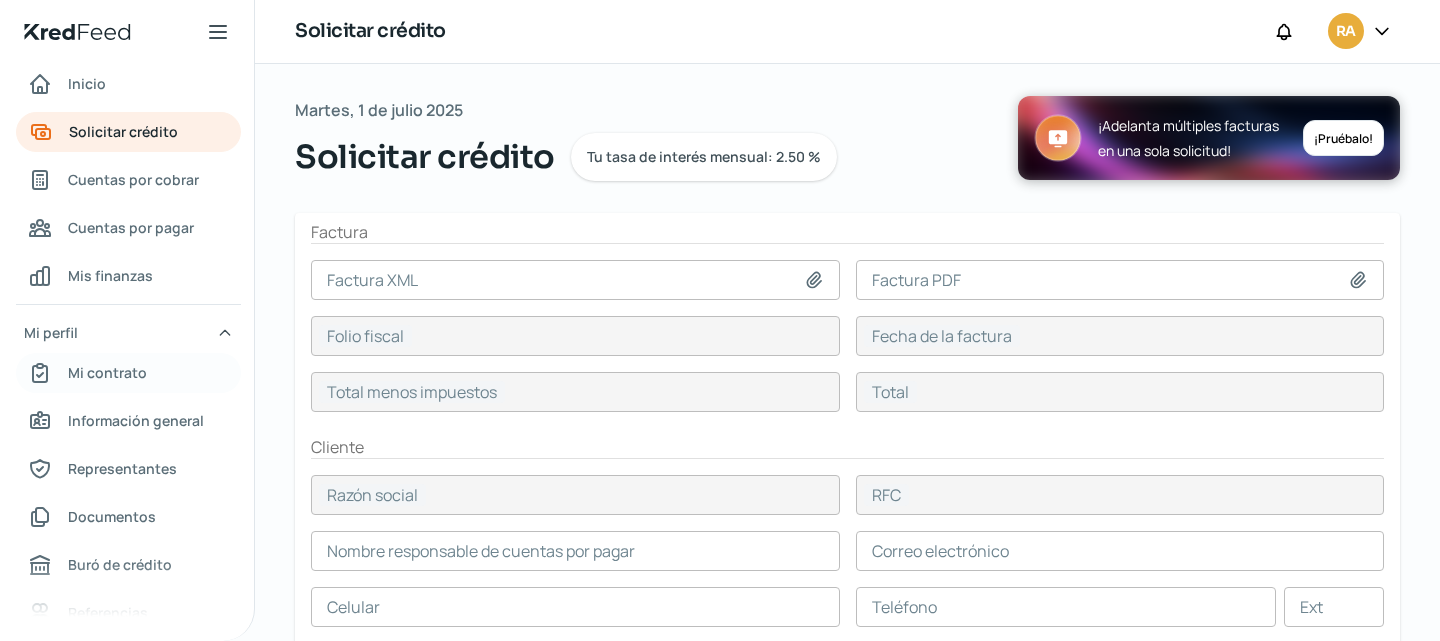 scroll, scrollTop: 1, scrollLeft: 0, axis: vertical 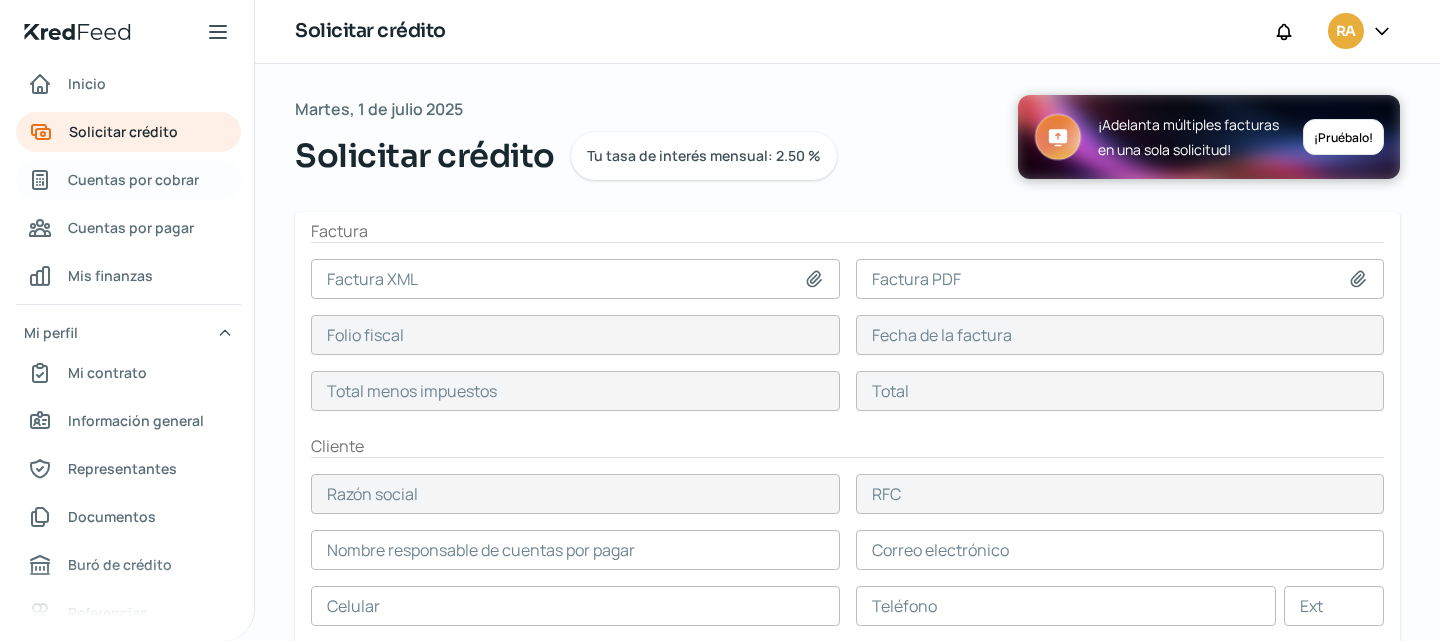 click on "Cuentas por cobrar" at bounding box center [133, 179] 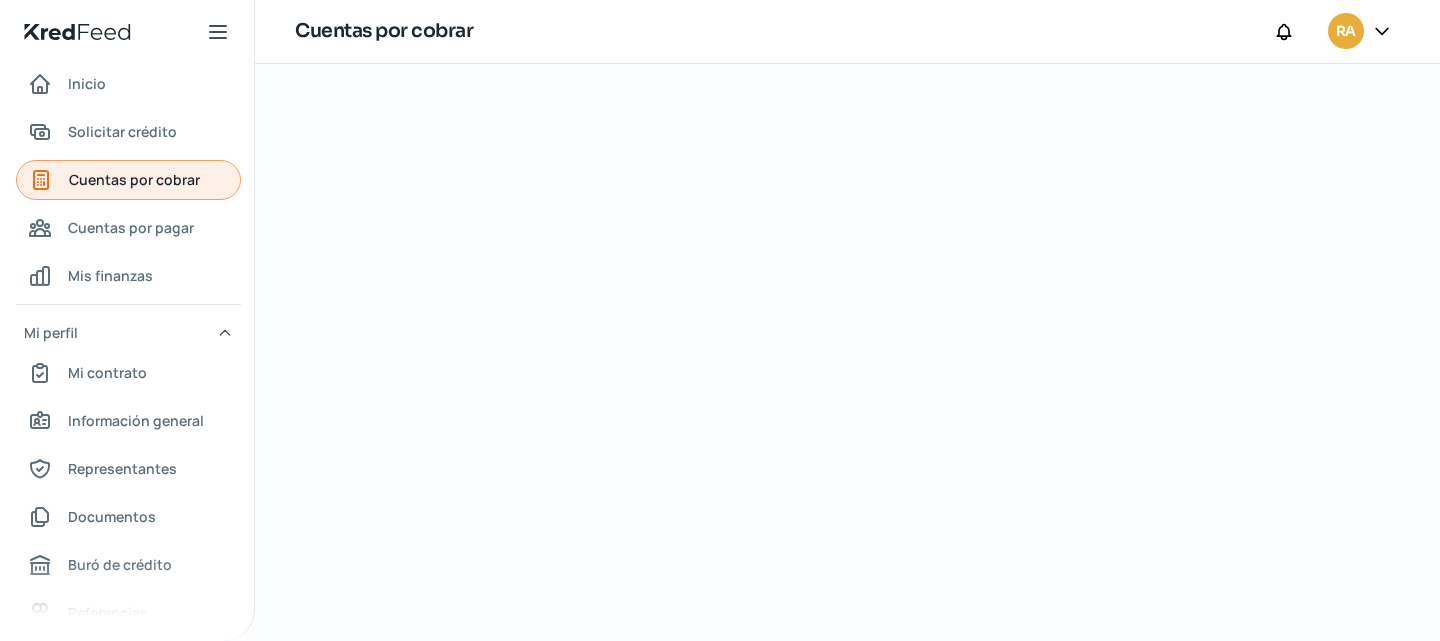 scroll, scrollTop: 0, scrollLeft: 0, axis: both 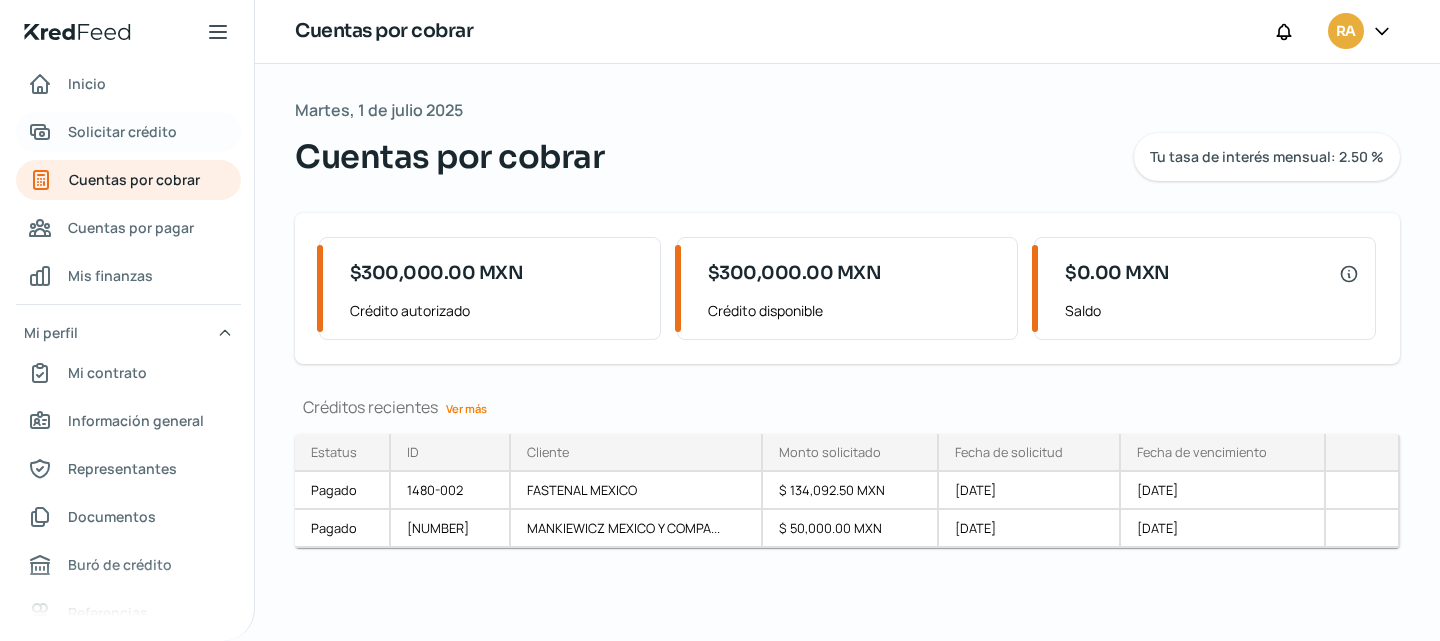 click on "Solicitar crédito" at bounding box center (122, 131) 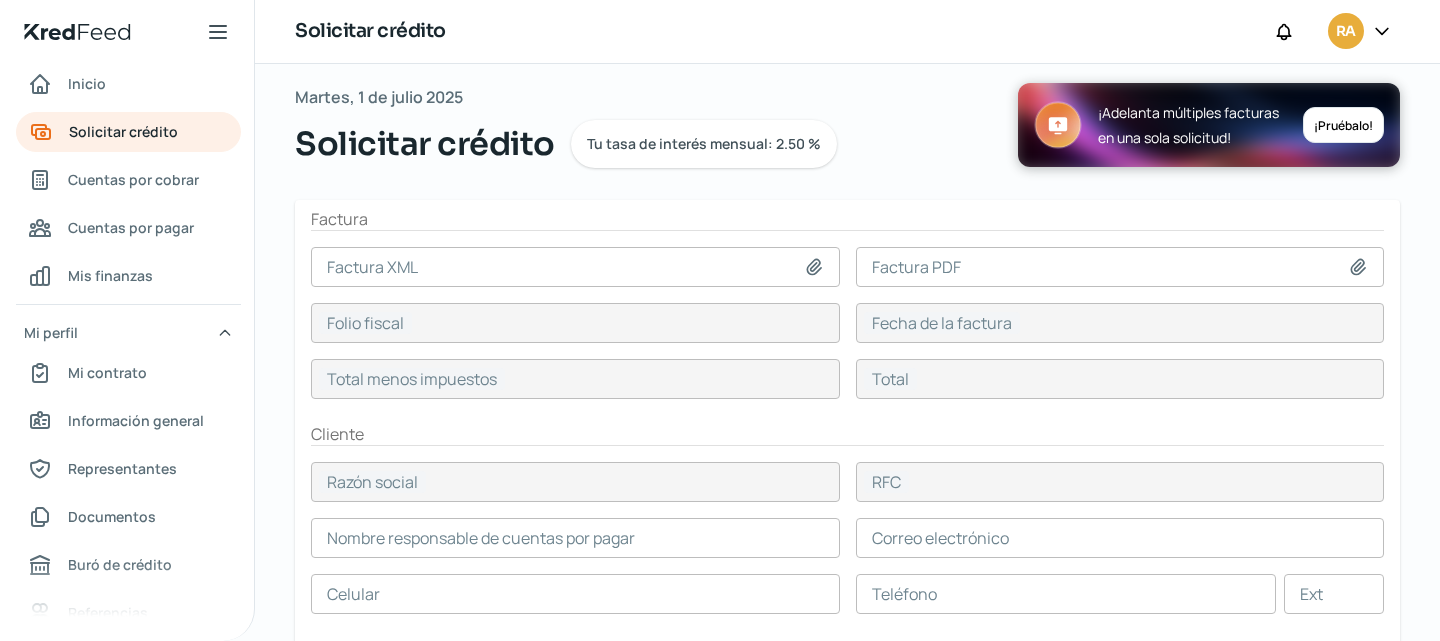 scroll, scrollTop: 8, scrollLeft: 0, axis: vertical 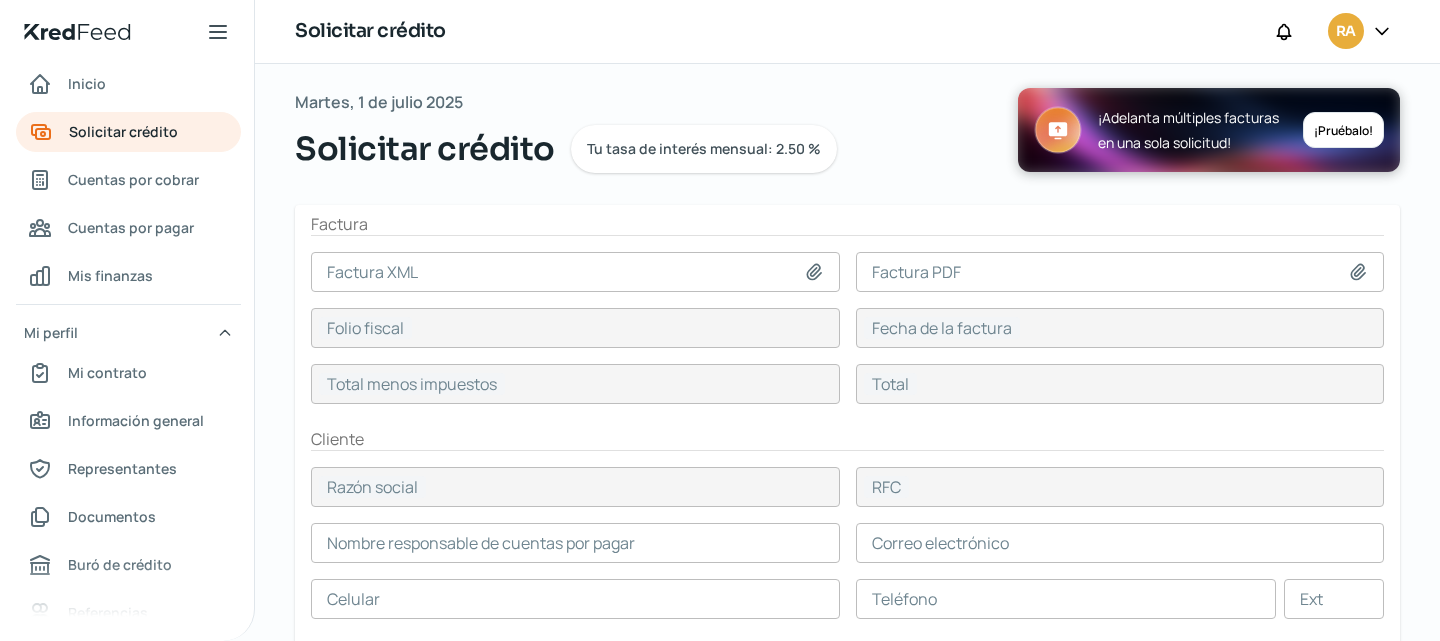 click at bounding box center (575, 272) 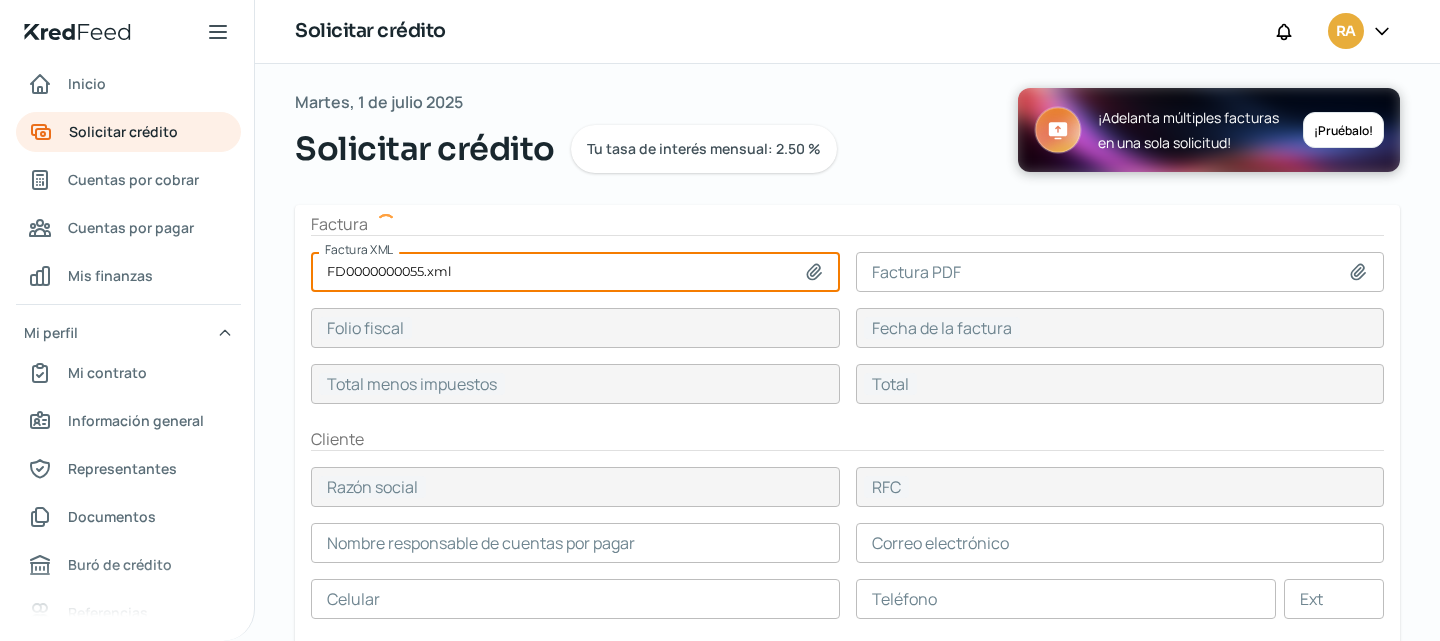click at bounding box center (1120, 272) 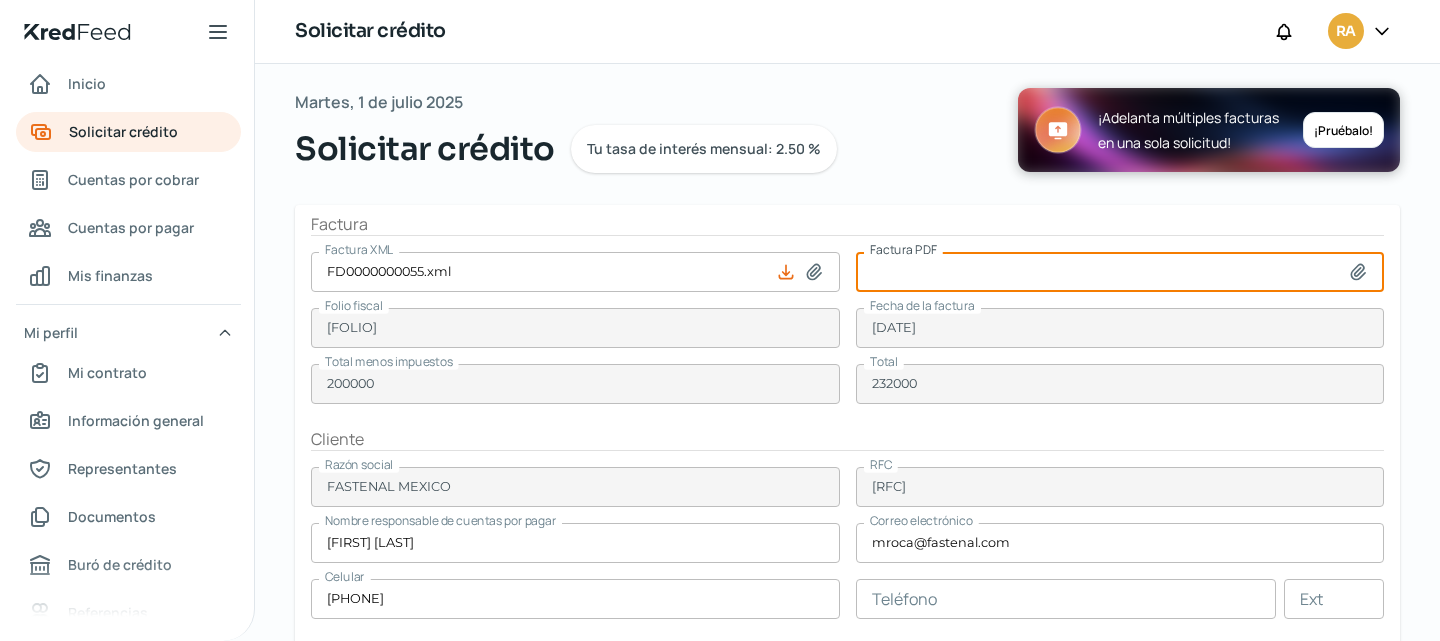 type on "C:\fakepath\[FILENAME] (1).pdf" 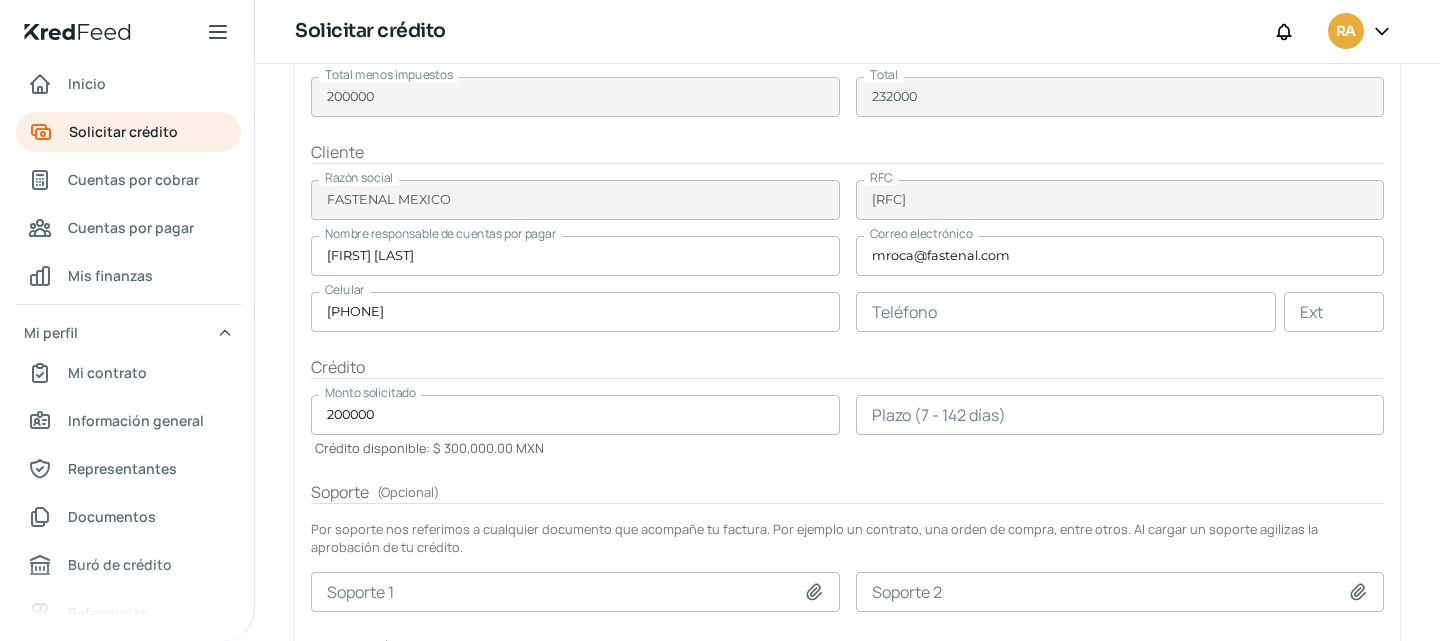 scroll, scrollTop: 308, scrollLeft: 0, axis: vertical 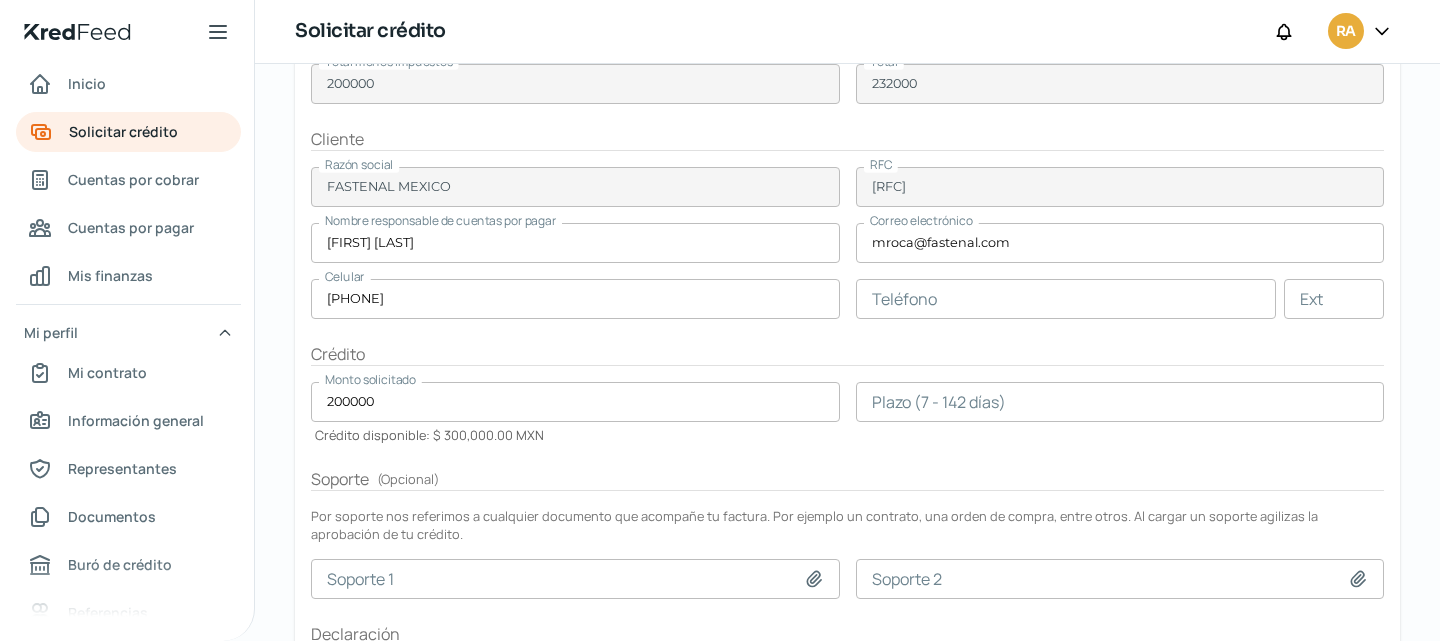 click on "[FIRST] [LAST]" at bounding box center (575, 243) 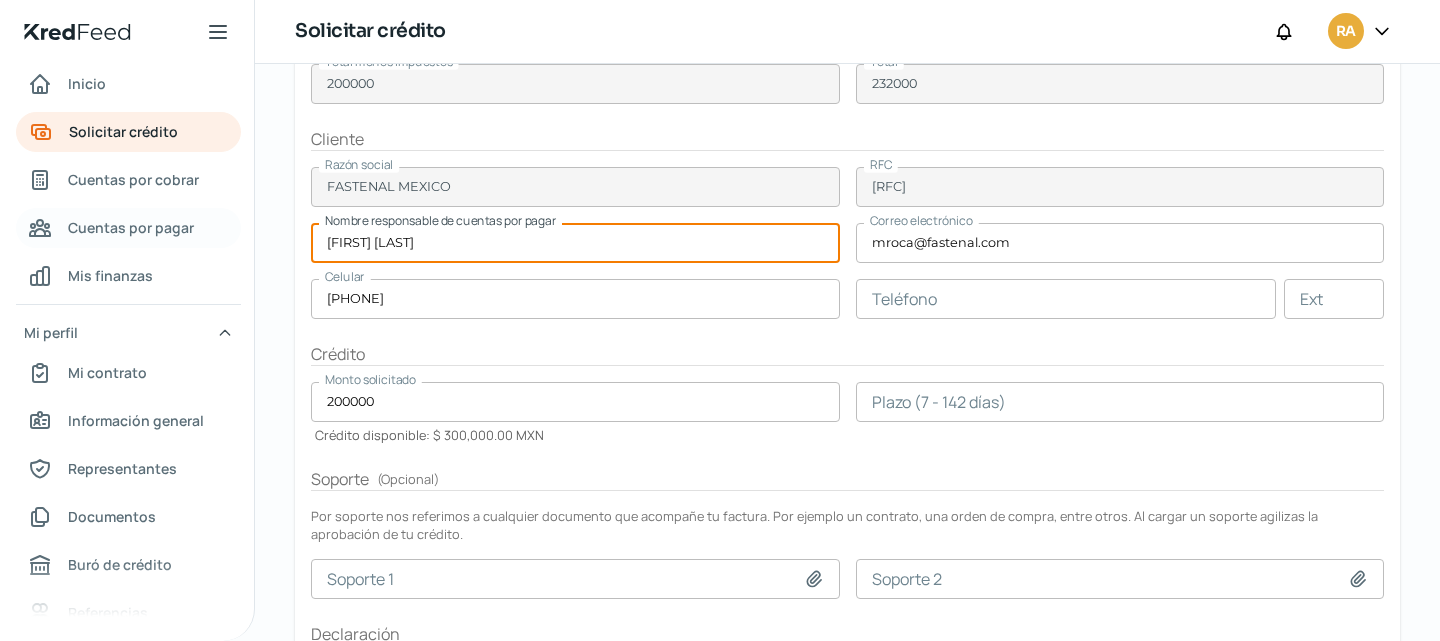 drag, startPoint x: 570, startPoint y: 249, endPoint x: 172, endPoint y: 245, distance: 398.0201 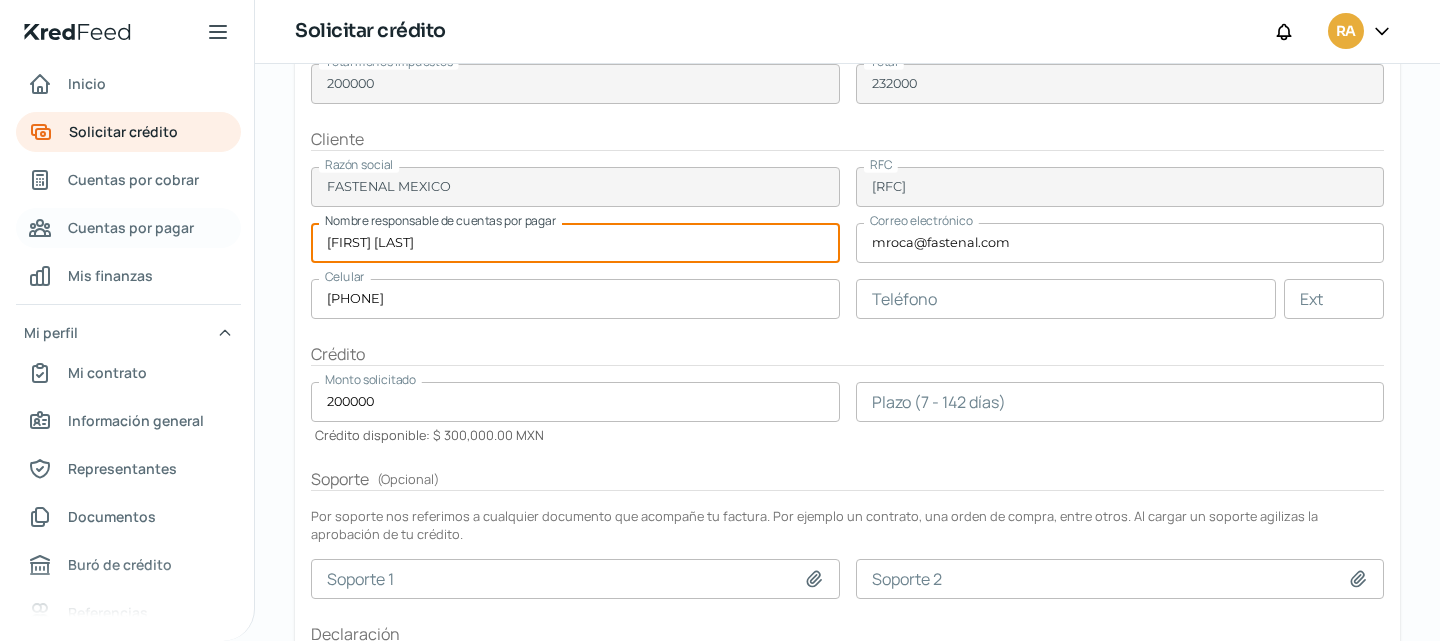 type on "[FIRST] [LAST]" 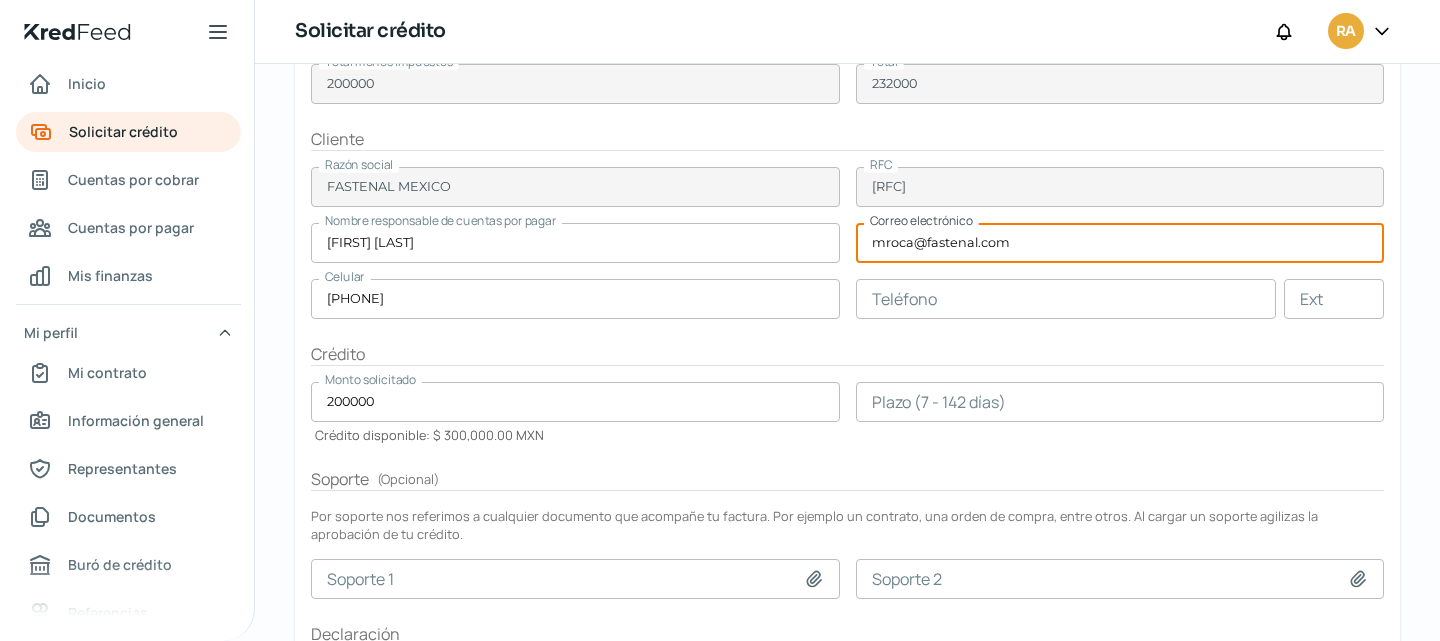 click on "mroca@fastenal.com" at bounding box center [1120, 243] 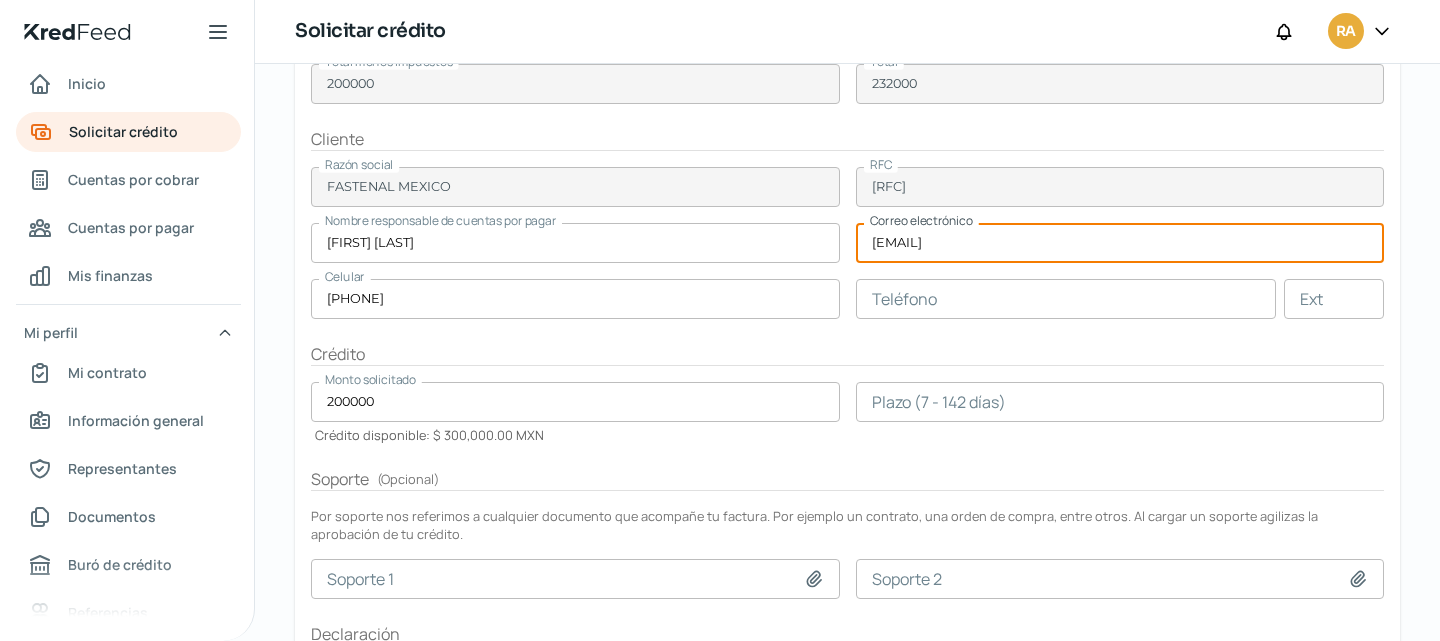 type on "[EMAIL]" 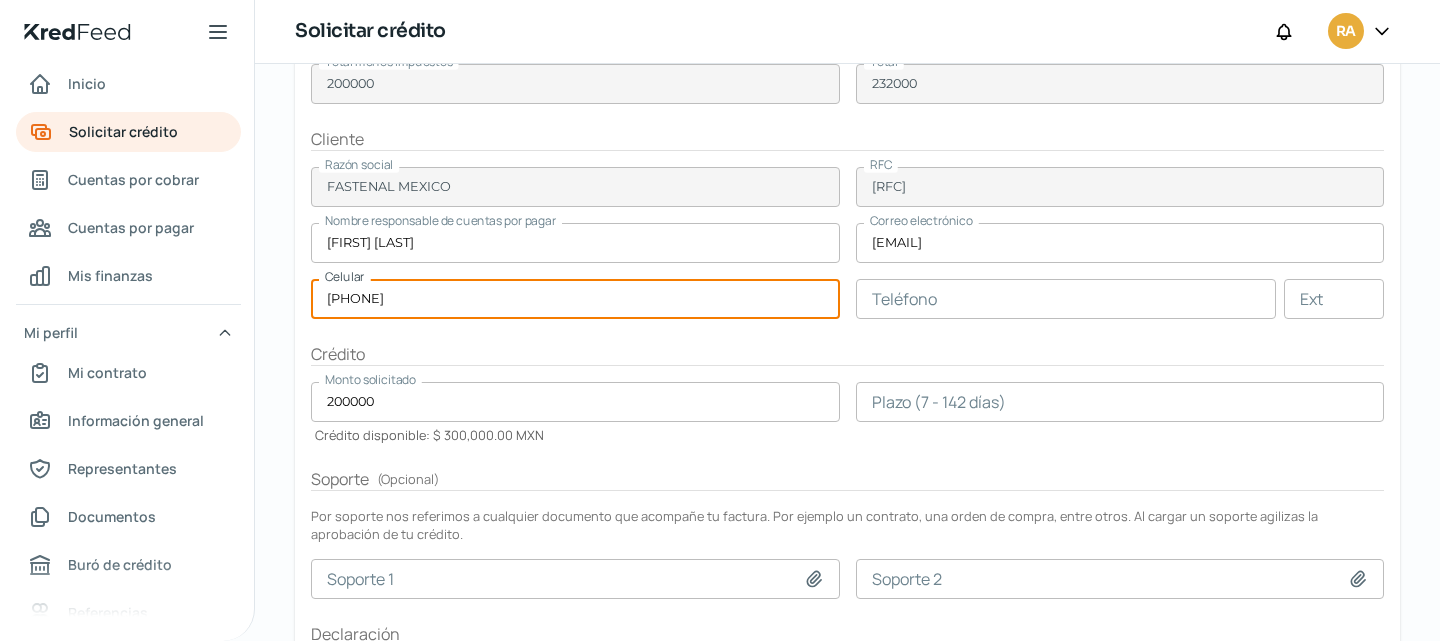 drag, startPoint x: 688, startPoint y: 307, endPoint x: 123, endPoint y: 311, distance: 565.01416 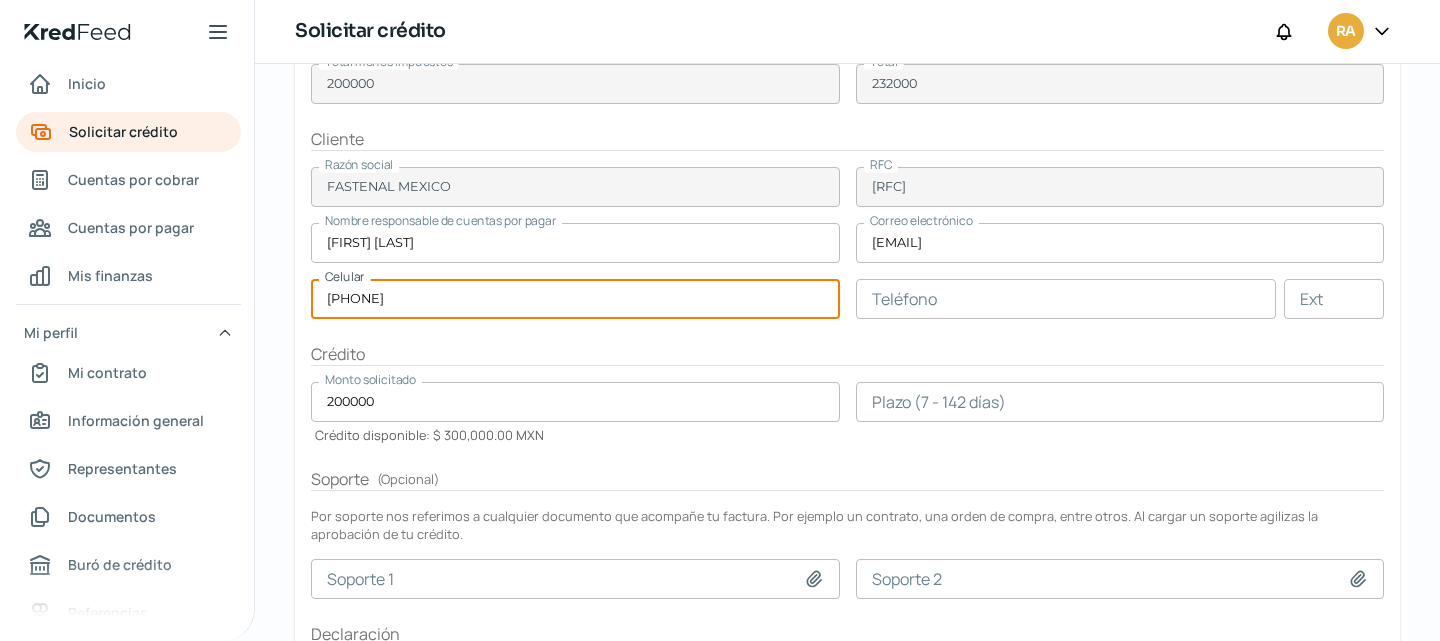 type on "[PHONE]" 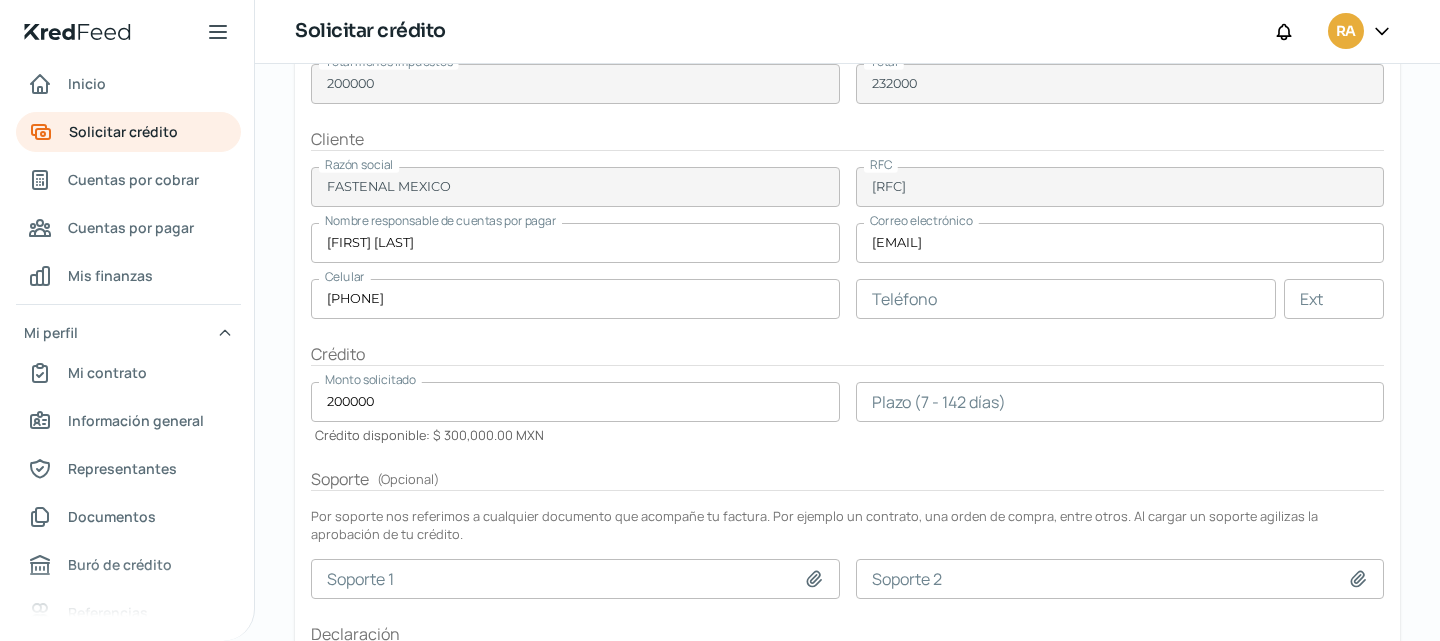 click on "Martes, 1 de julio 2025 Solicitar crédito Tu tasa de interés mensual: 2.50 % ¡Adelanta múltiples facturas
en una sola solicitud! ¡Pruébalo! Factura Factura XML FD0000000055.xml Factura PDF FD0000000055 (1).pdf Folio fiscal 9E6ADF79-9B4F-4A6B-B512-6C9915A479D3 Fecha de la factura 23 jun, 2025 Total menos impuestos 200000 Total 232000 Cliente Razón social FASTENAL MEXICO RFC FME991110CZ9 Nombre responsable de cuentas por pagar [FIRST] [LAST] Correo electrónico [EMAIL] Celular [PHONE] Teléfono Ext Crédito Monto solicitado 200000 Crédito disponible: $ 300,000.00 MXN Plazo (7 - 142 días) Soporte   (  Opcional  ) Por soporte nos referimos a cualquier documento que acompañe tu factura. Por ejemplo un contrato, una orden de compra, entre otros. Al cargar un soporte agilizas la aprobación de tu crédito. Soporte 1 Soporte 2 Declaración Declaro bajo protesta de decir verdad que no he obtenido ningún financiamiento por el documento aquí señalado y tampoco se han cedido los derechos de cobro del mismo a un tercero, y en caso contrario, tengo pleno conocimiento de que se aplicarán las sanciones y penas establecidas." at bounding box center (847, 326) 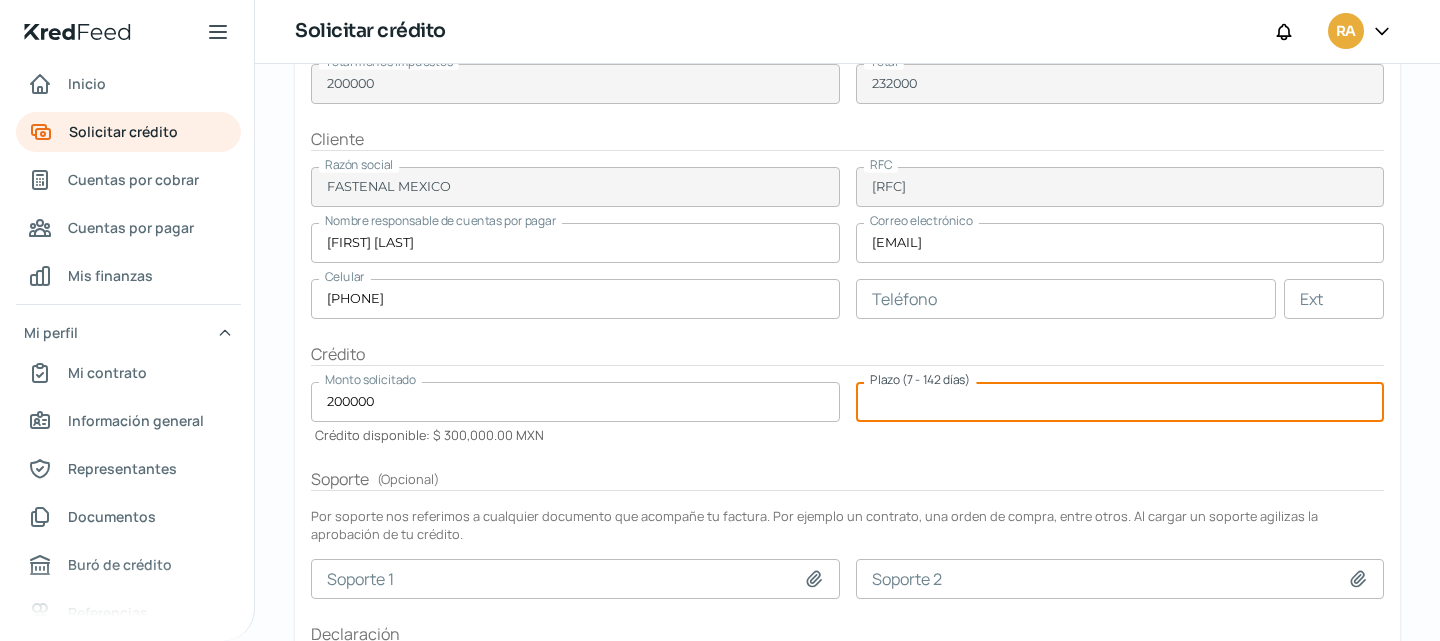click at bounding box center (1120, 402) 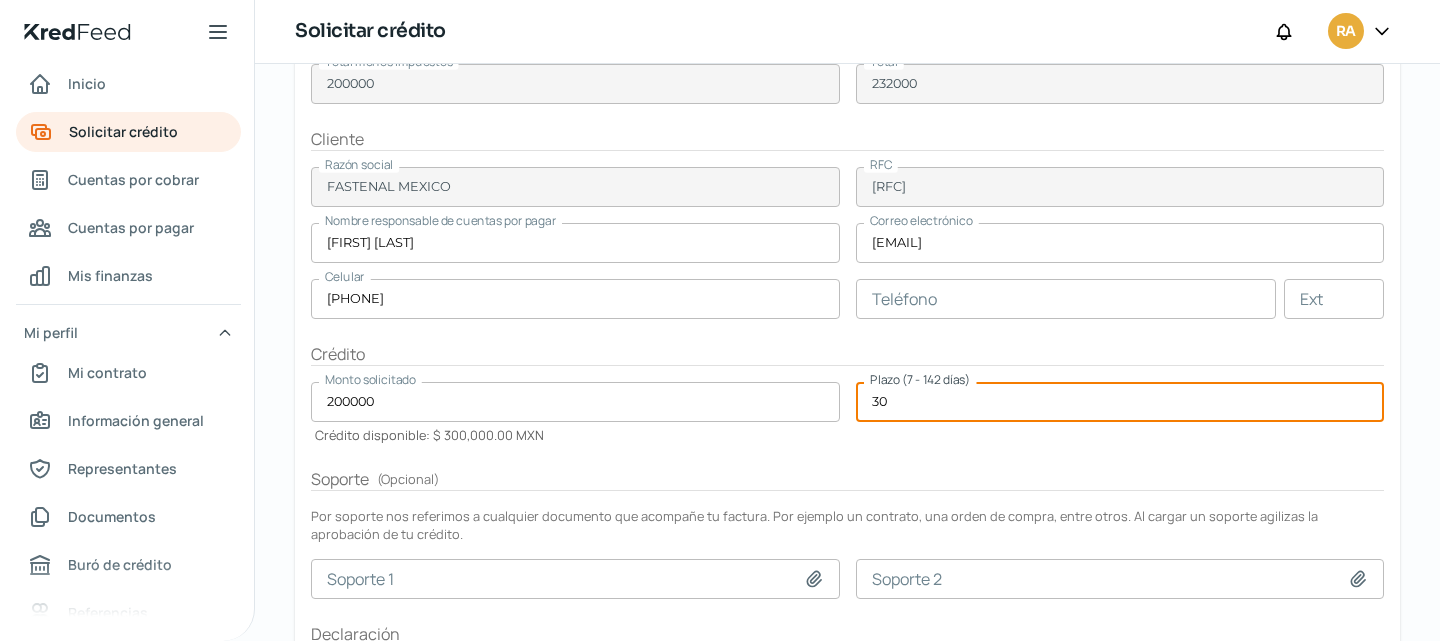 type on "30" 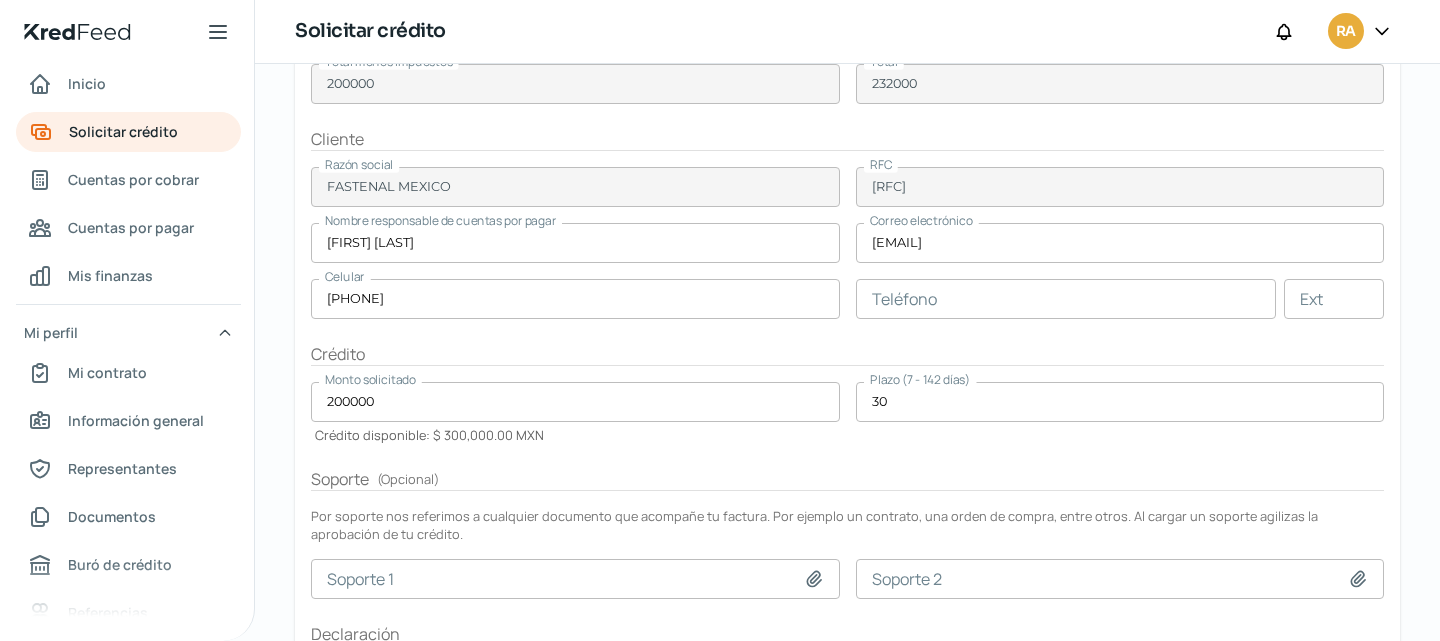 click on "Soporte   (  Opcional  )" at bounding box center (847, 479) 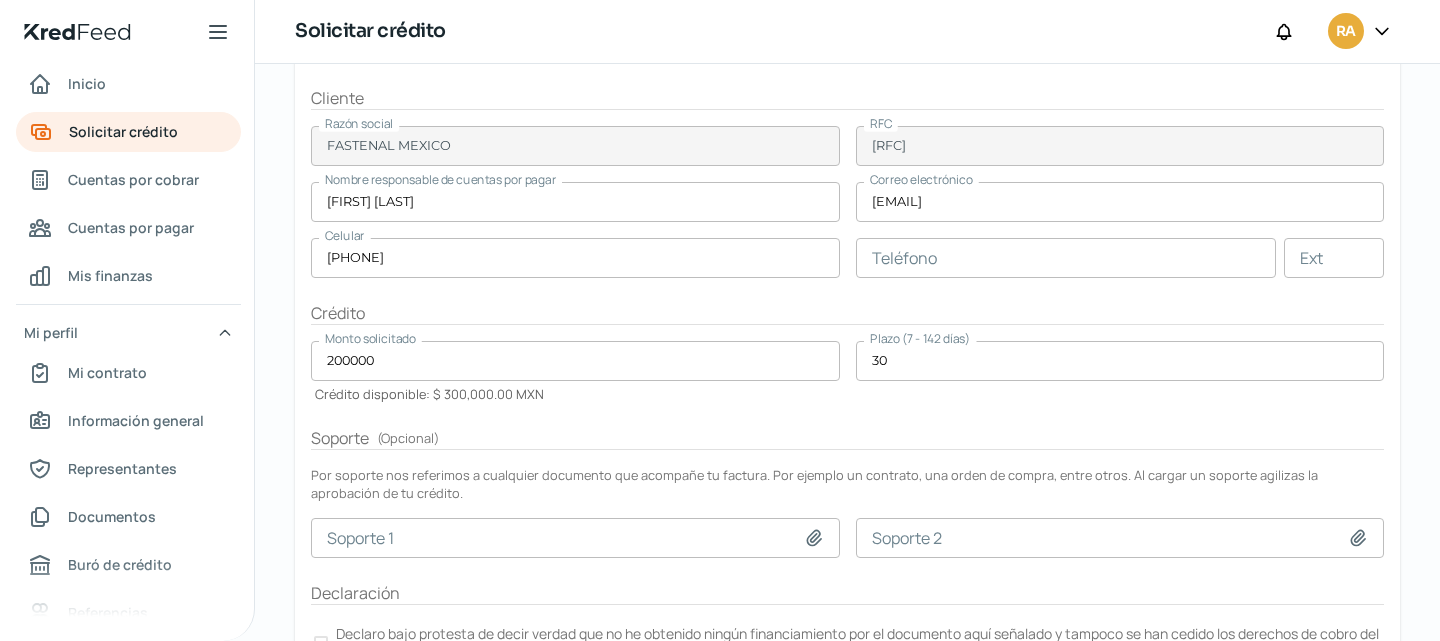 scroll, scrollTop: 493, scrollLeft: 0, axis: vertical 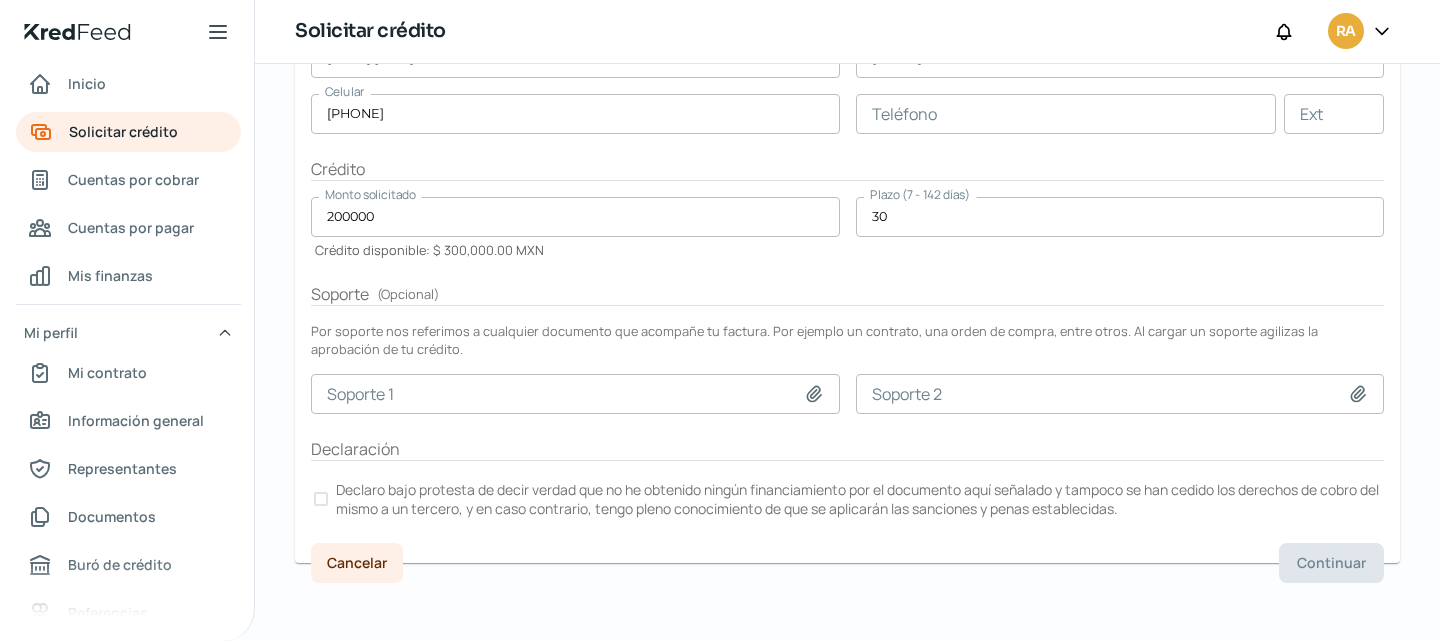 click on "Declaro bajo protesta de decir verdad que no he obtenido ningún financiamiento por el documento aquí señalado y tampoco se han cedido los derechos de cobro del mismo a un tercero, y en caso contrario, tengo pleno conocimiento de que se aplicarán las sanciones y penas establecidas." at bounding box center [858, 499] 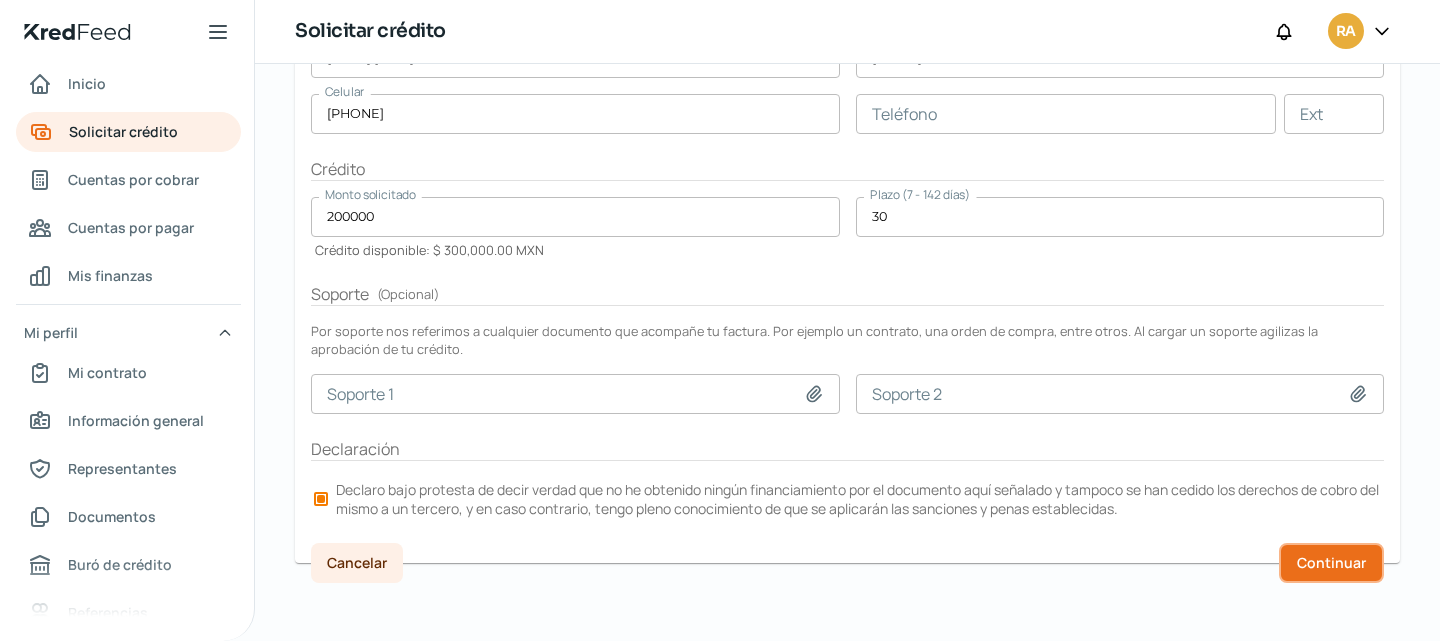 click on "Continuar" at bounding box center [1331, 563] 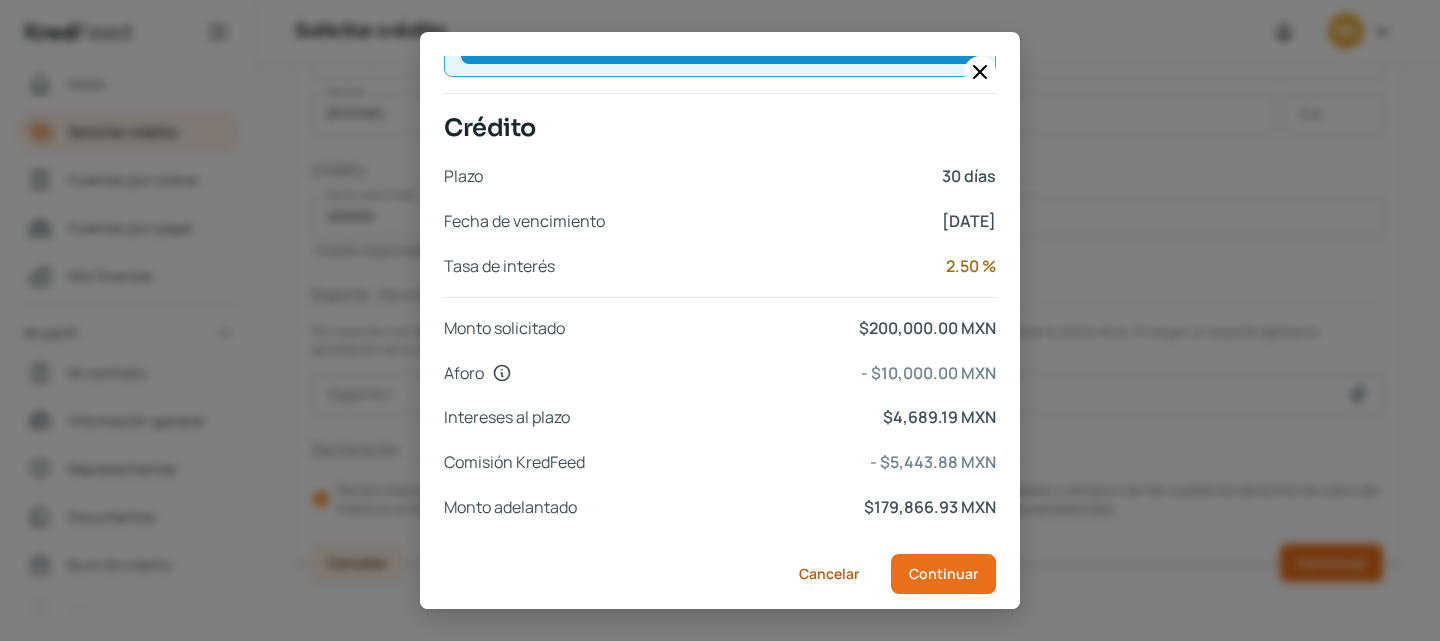 scroll, scrollTop: 846, scrollLeft: 0, axis: vertical 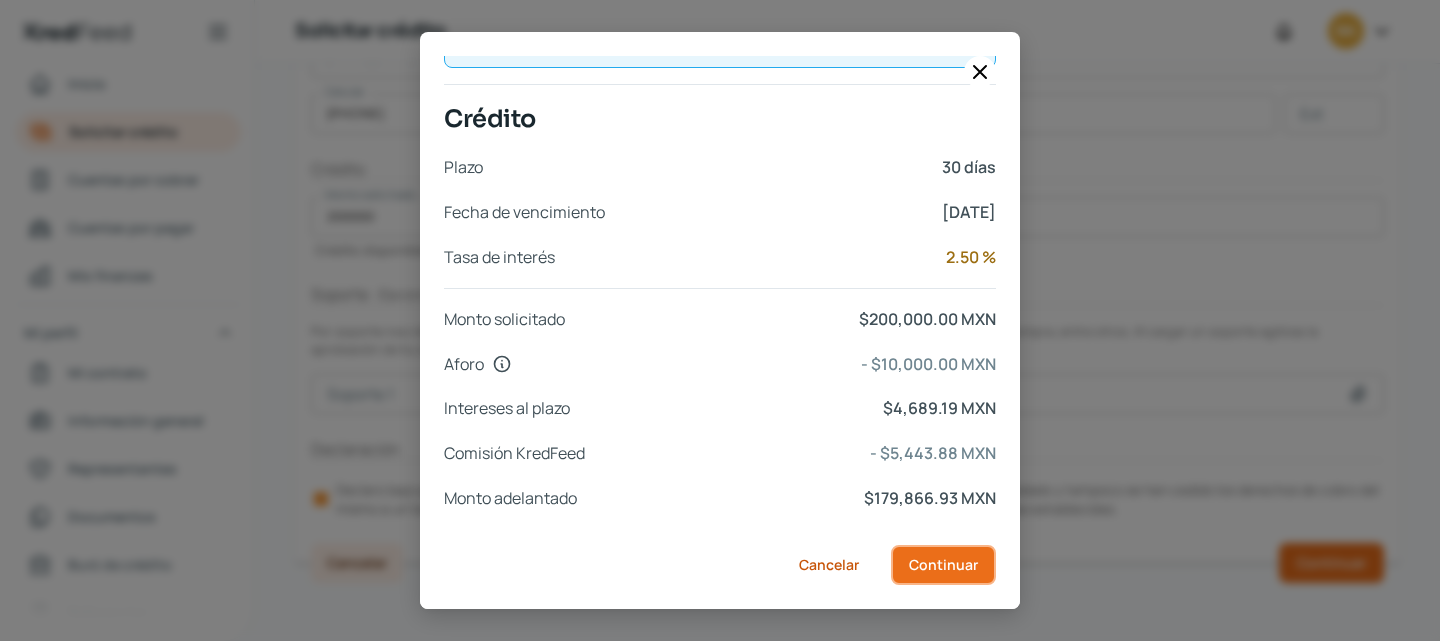 click on "Continuar" at bounding box center [943, 565] 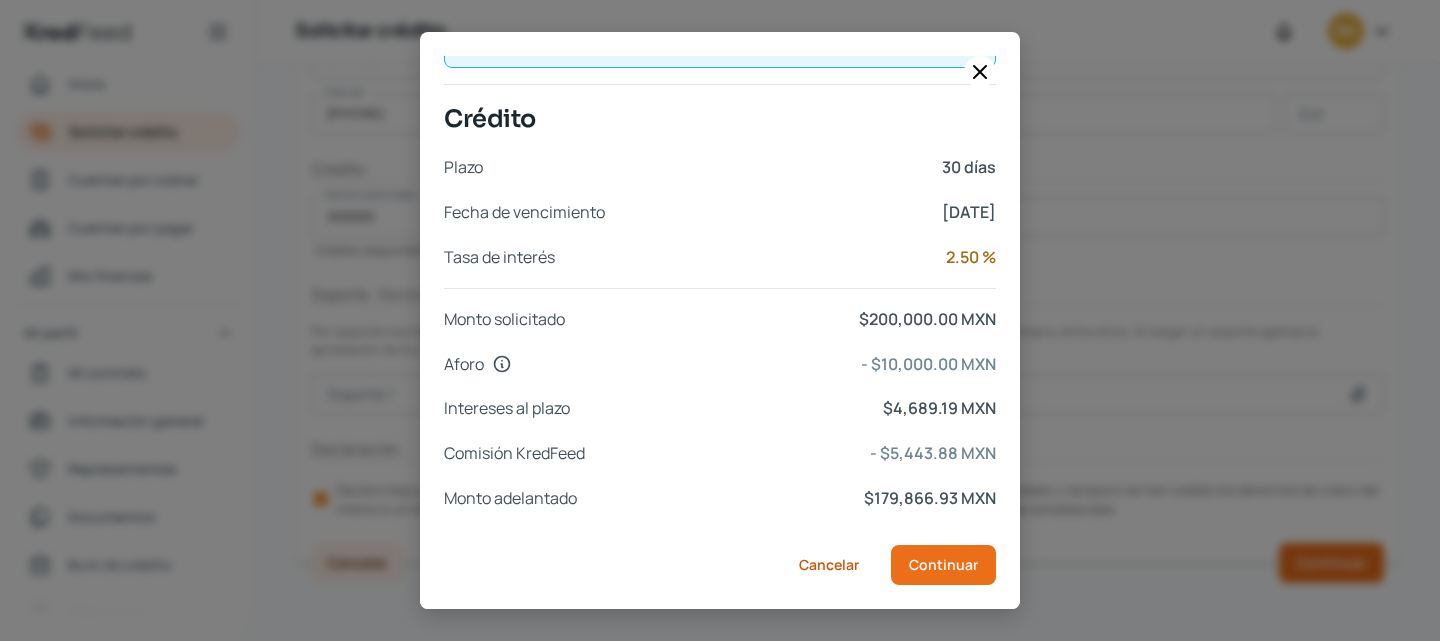 scroll, scrollTop: 0, scrollLeft: 0, axis: both 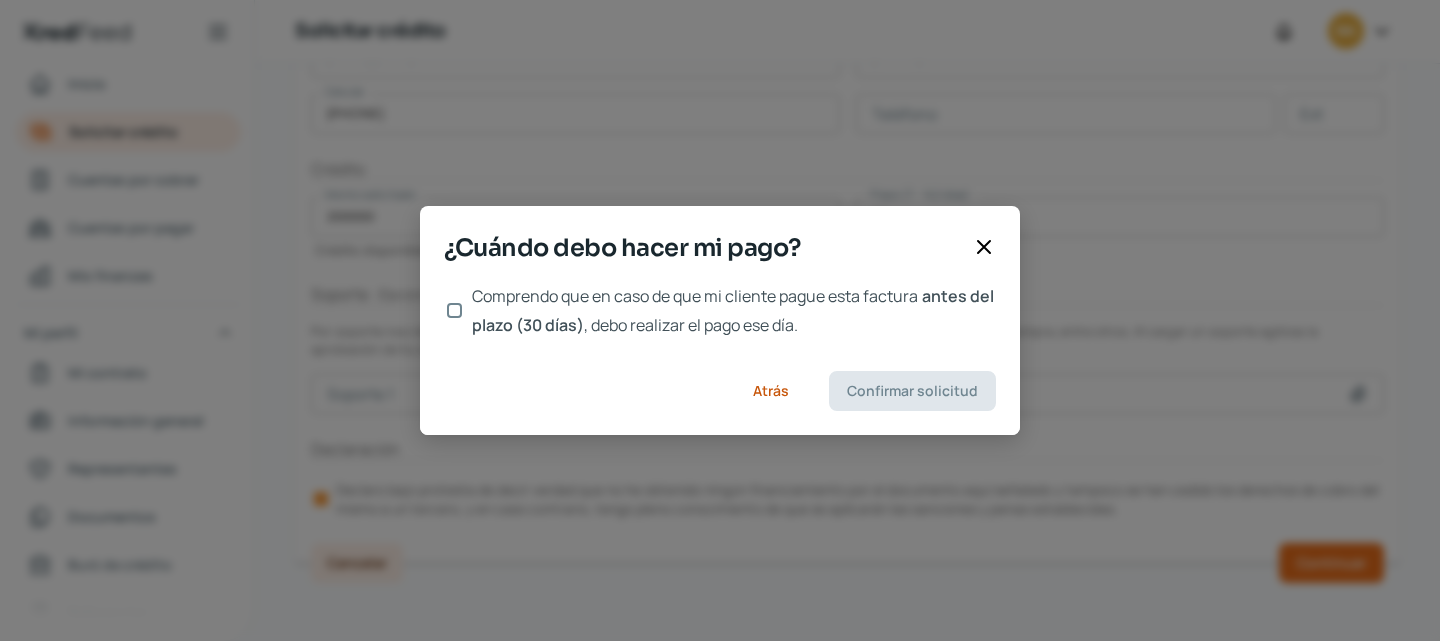 click on "Comprendo que en caso de que mi cliente pague esta factura antes del plazo (30 días) , debo realizar el pago ese día." at bounding box center (730, 311) 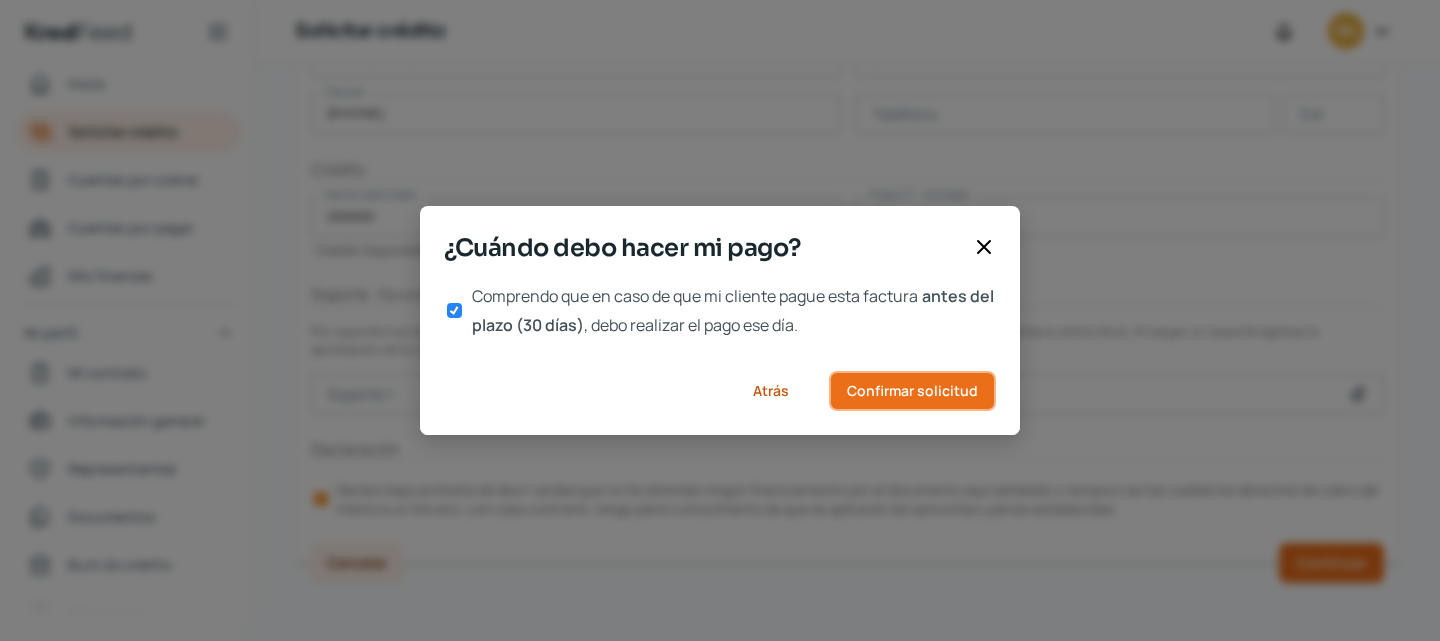 click on "Confirmar solicitud" at bounding box center (912, 391) 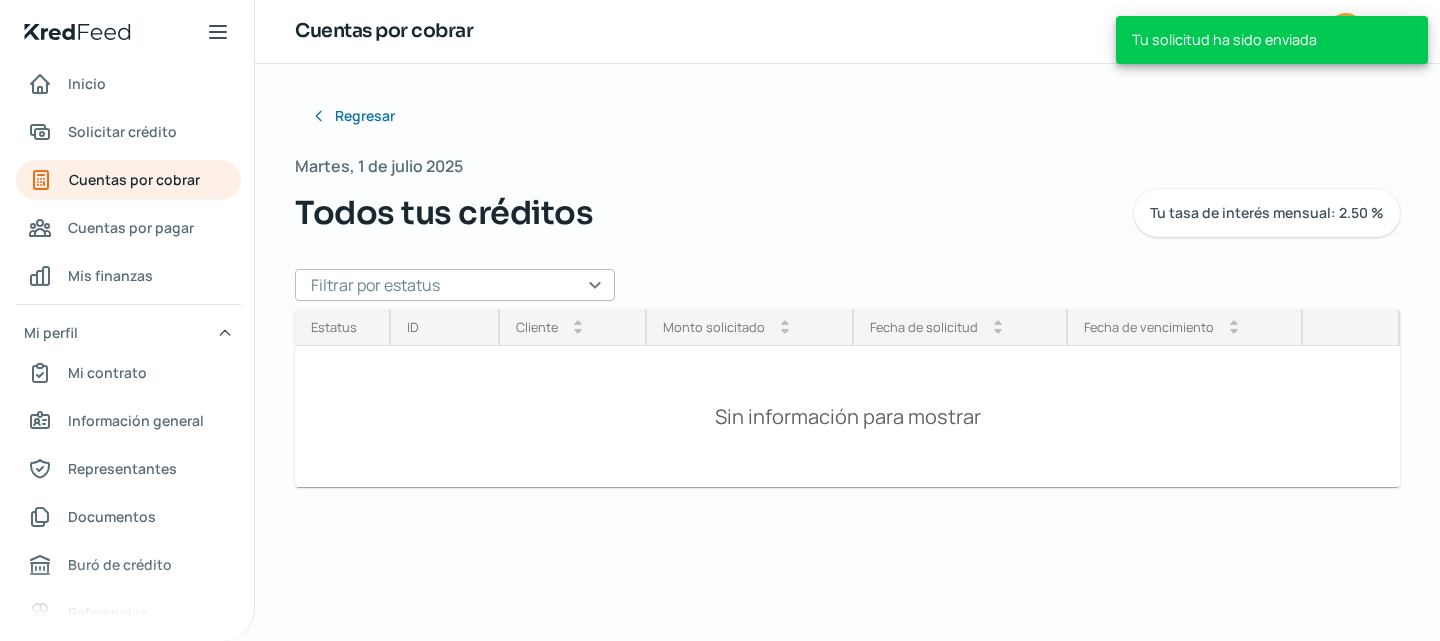 scroll, scrollTop: 0, scrollLeft: 0, axis: both 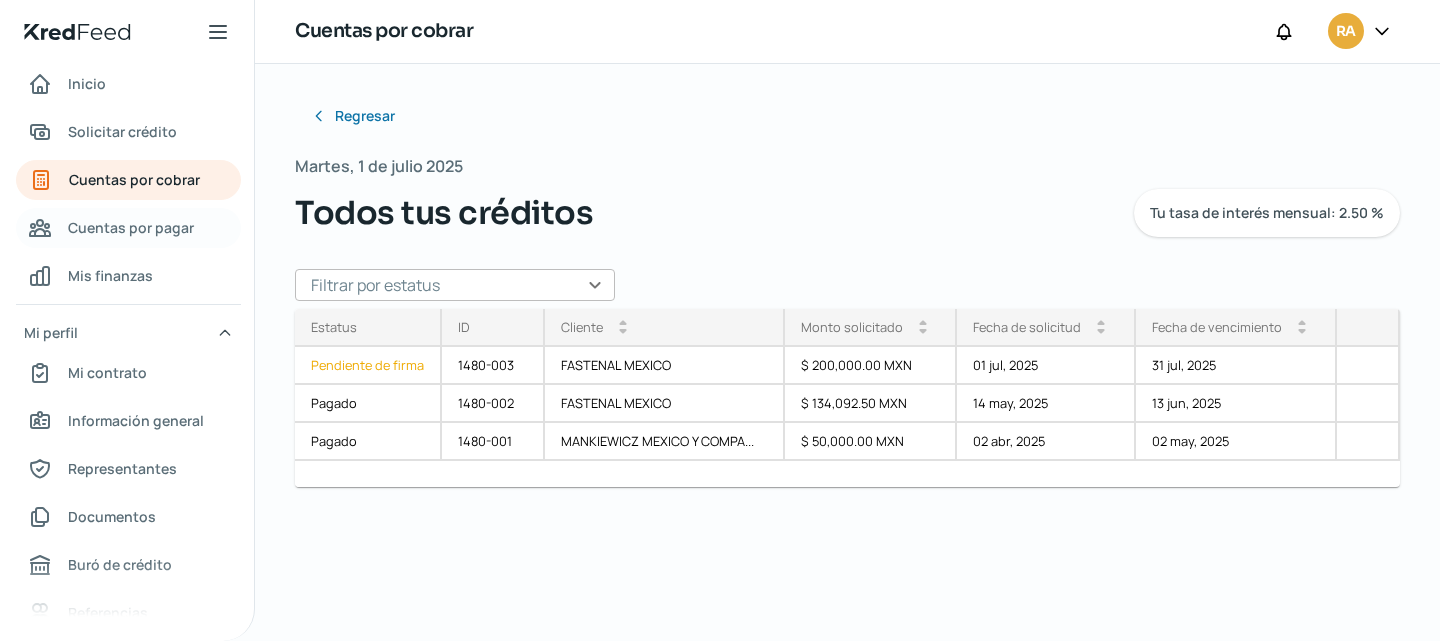 click on "Cuentas por pagar" at bounding box center (128, 228) 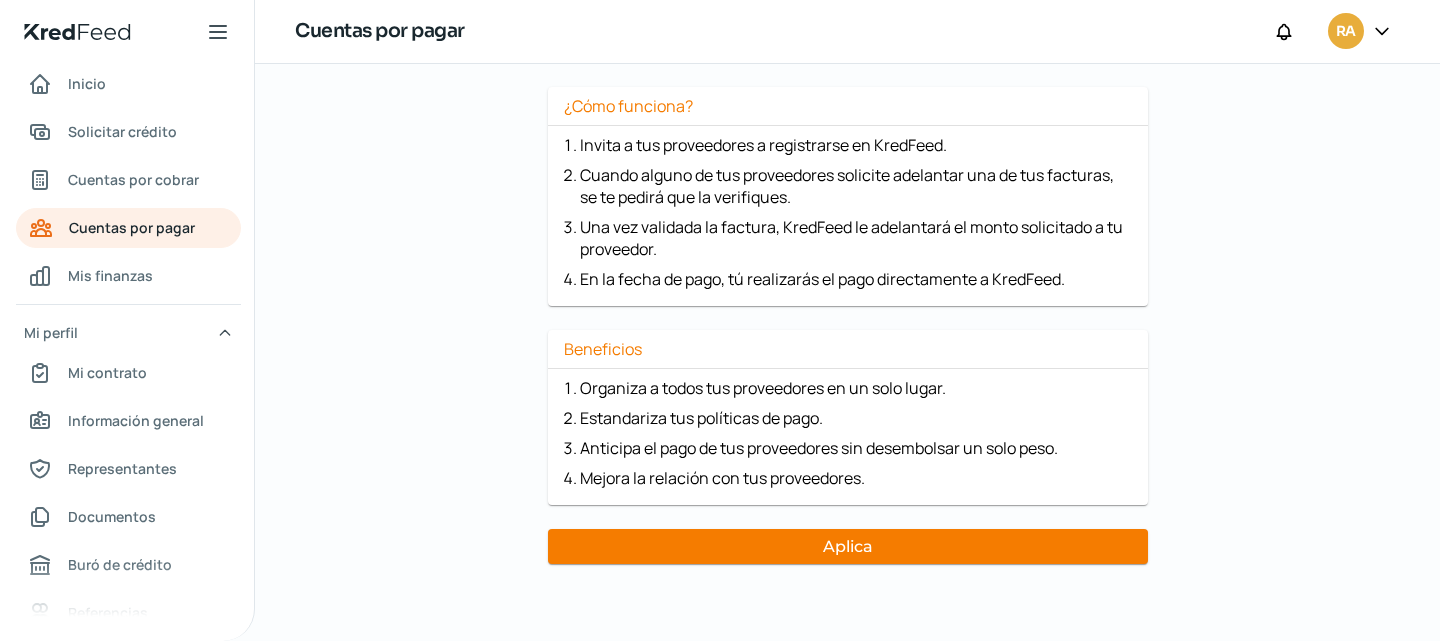 scroll, scrollTop: 218, scrollLeft: 0, axis: vertical 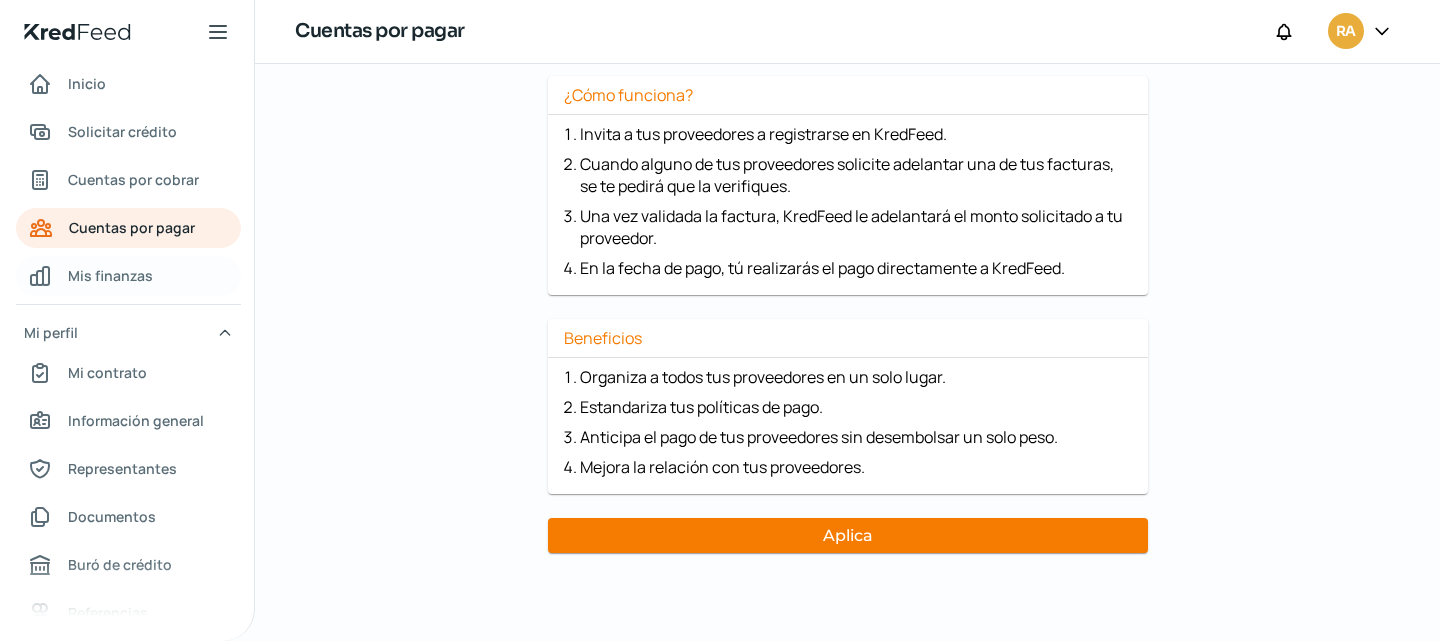 click on "Mis finanzas" at bounding box center (128, 276) 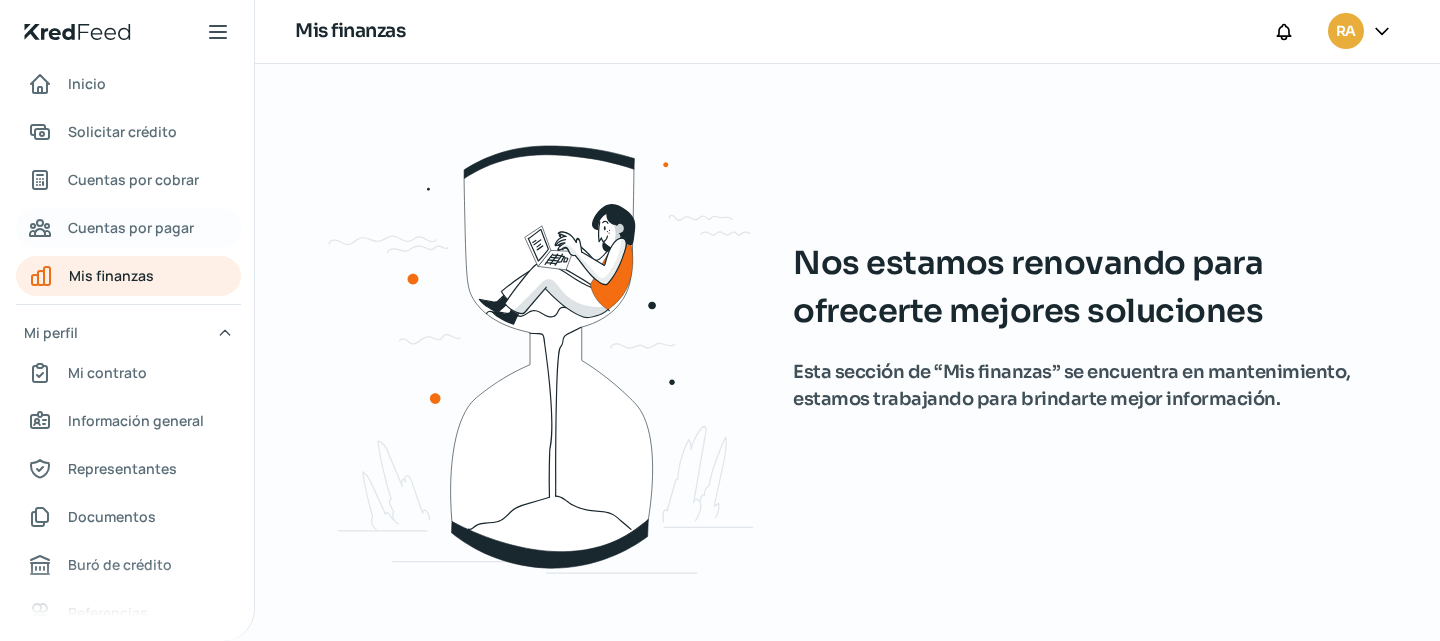 click on "Cuentas por pagar" at bounding box center (131, 227) 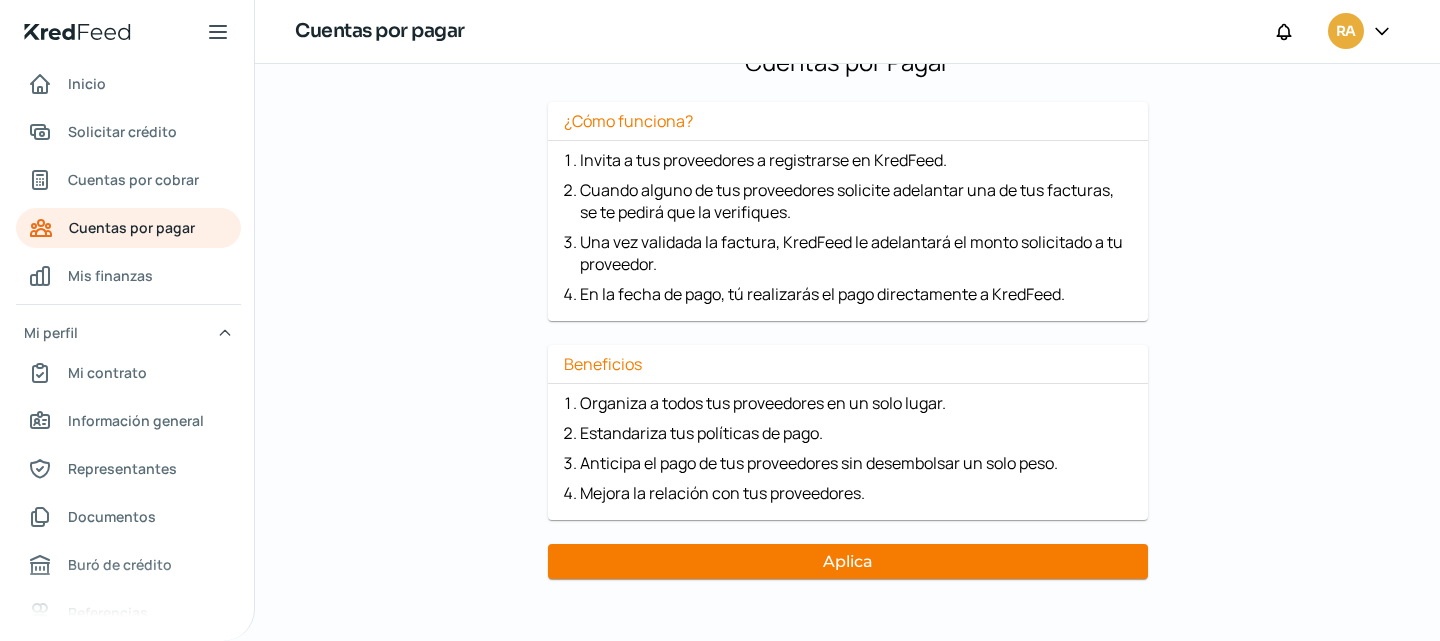 scroll, scrollTop: 218, scrollLeft: 0, axis: vertical 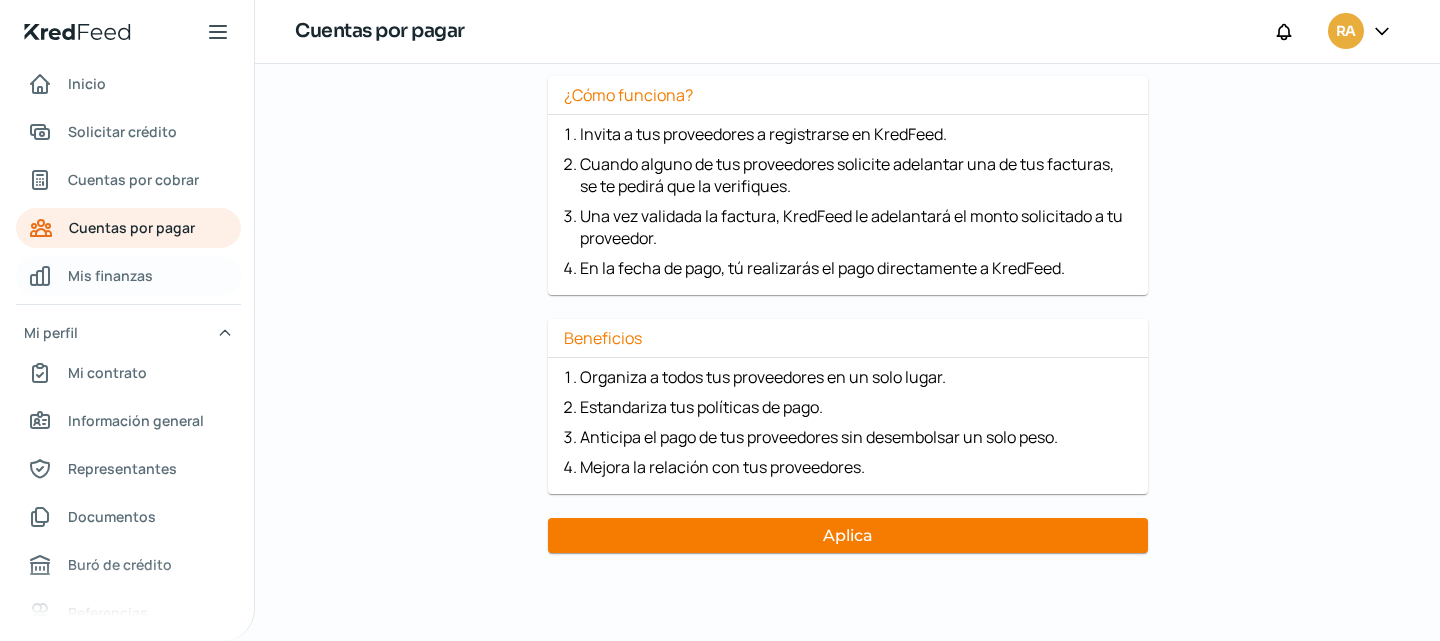 click on "Mis finanzas" at bounding box center (110, 275) 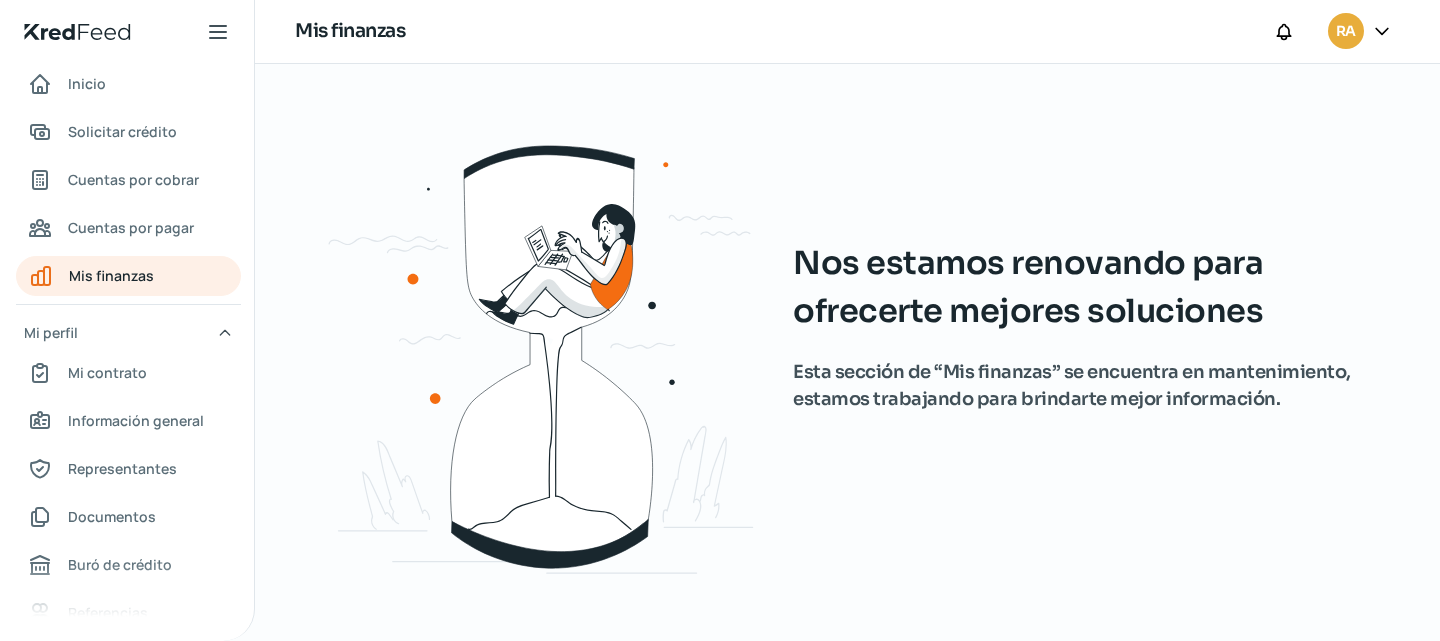 click on "Inicio Solicitar crédito Cuentas por cobrar Cuentas por pagar Mis finanzas Mi perfil Mi contrato Información general Representantes Documentos Buró de crédito Referencias Industria Redes sociales Colateral" at bounding box center [127, 340] 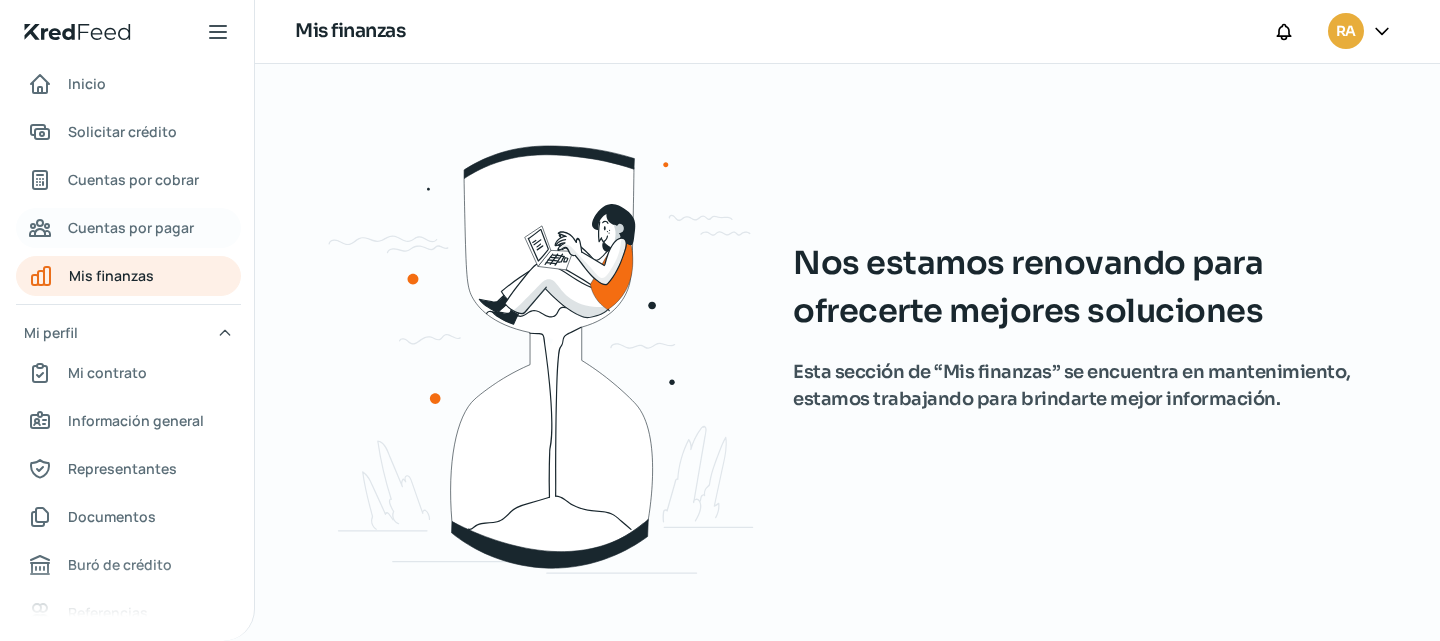 click on "Cuentas por pagar" at bounding box center (131, 227) 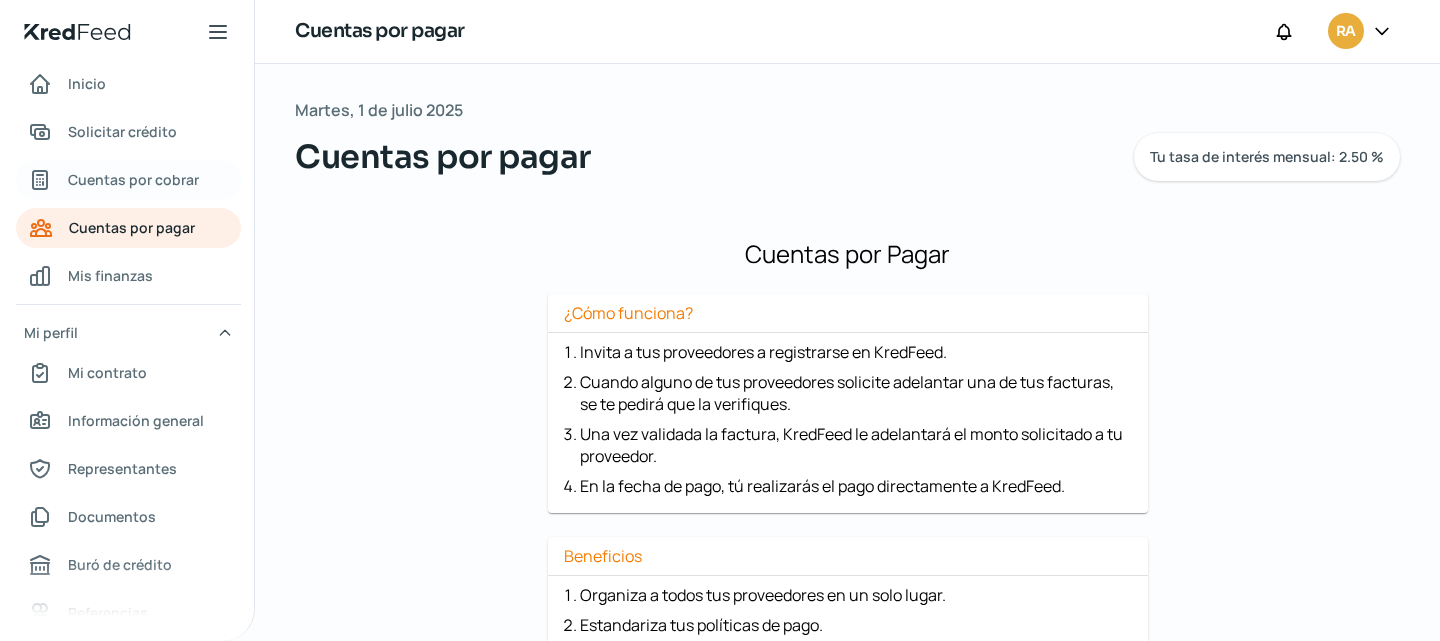 click on "Cuentas por cobrar" at bounding box center (133, 179) 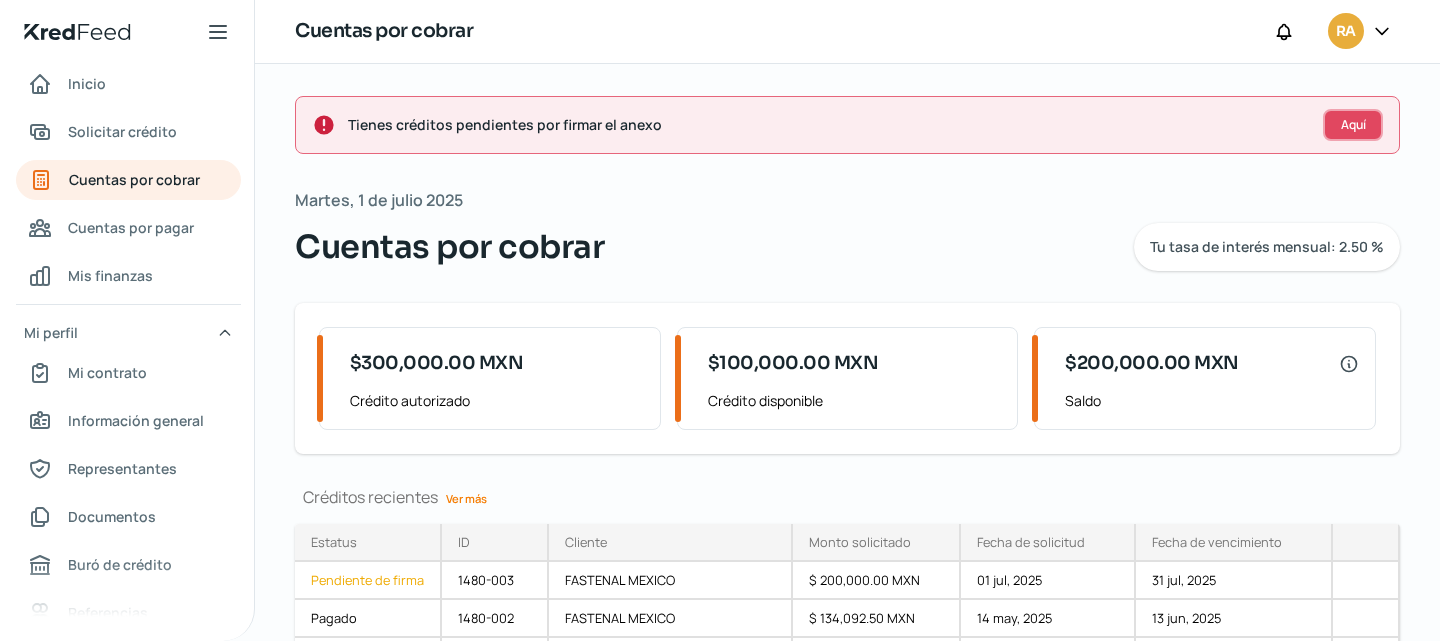 click on "Aquí" at bounding box center [1353, 125] 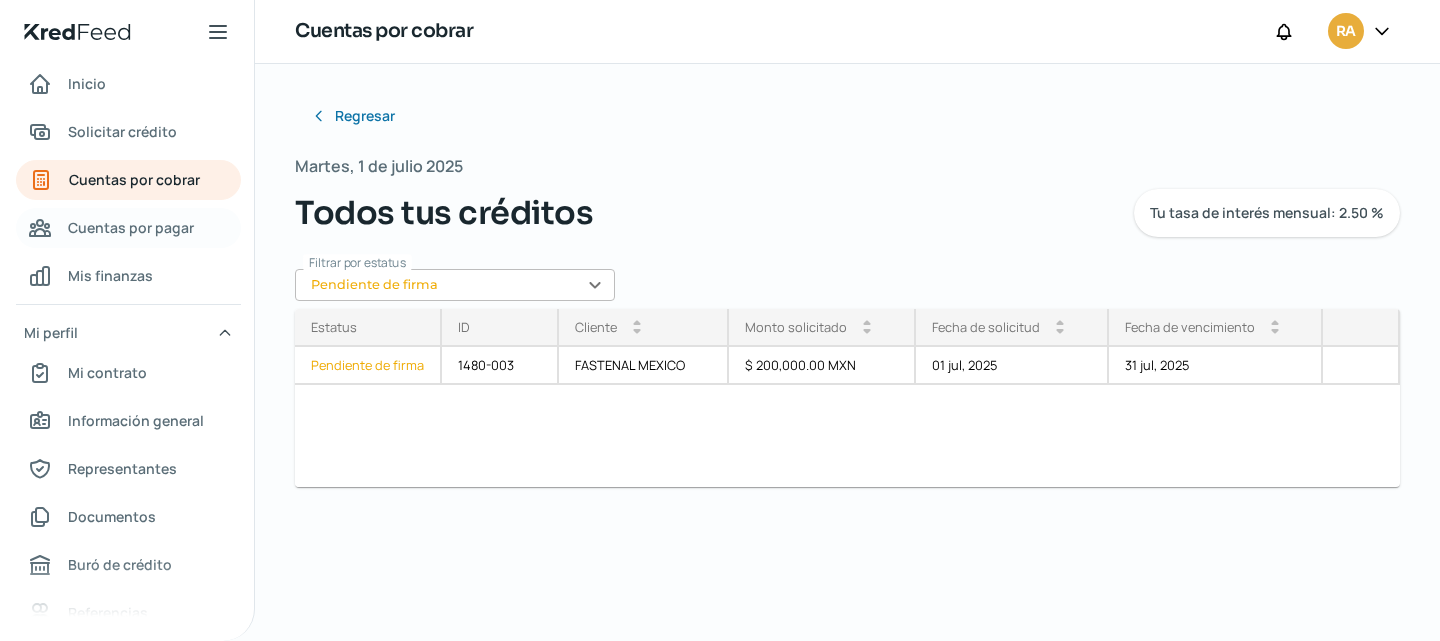 click on "Cuentas por pagar" at bounding box center (131, 227) 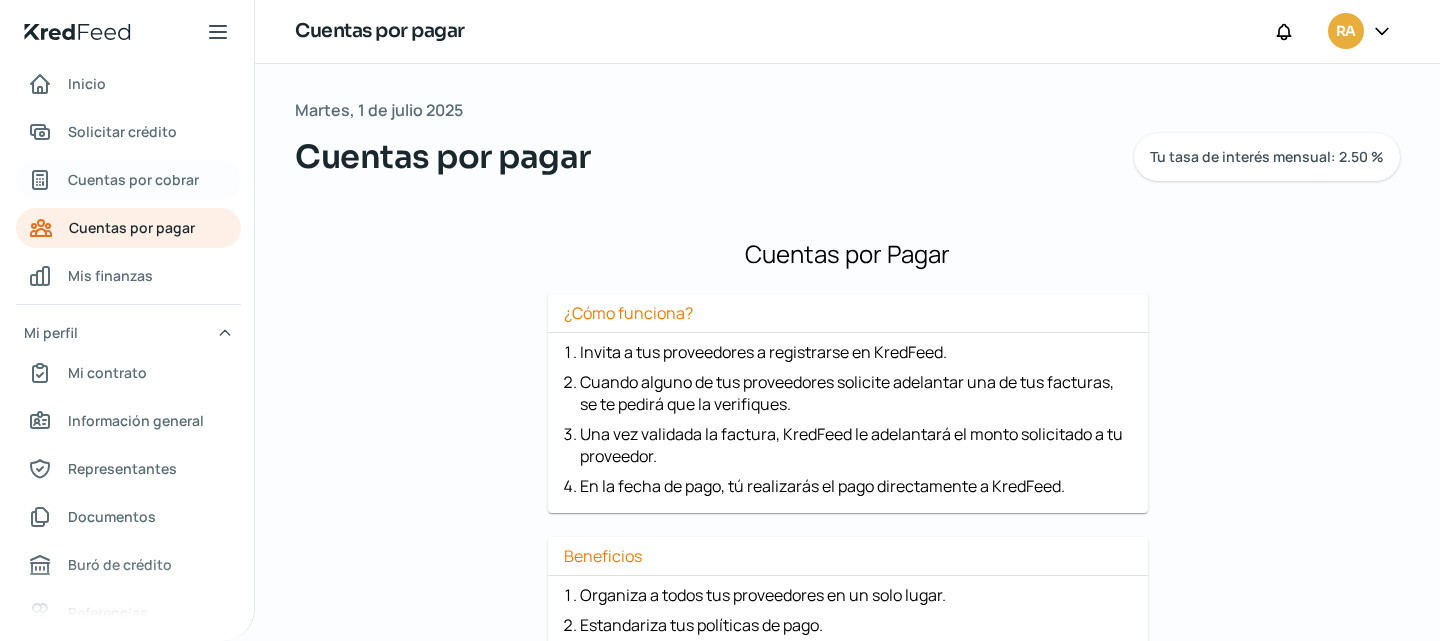 drag, startPoint x: 147, startPoint y: 189, endPoint x: 155, endPoint y: 181, distance: 11.313708 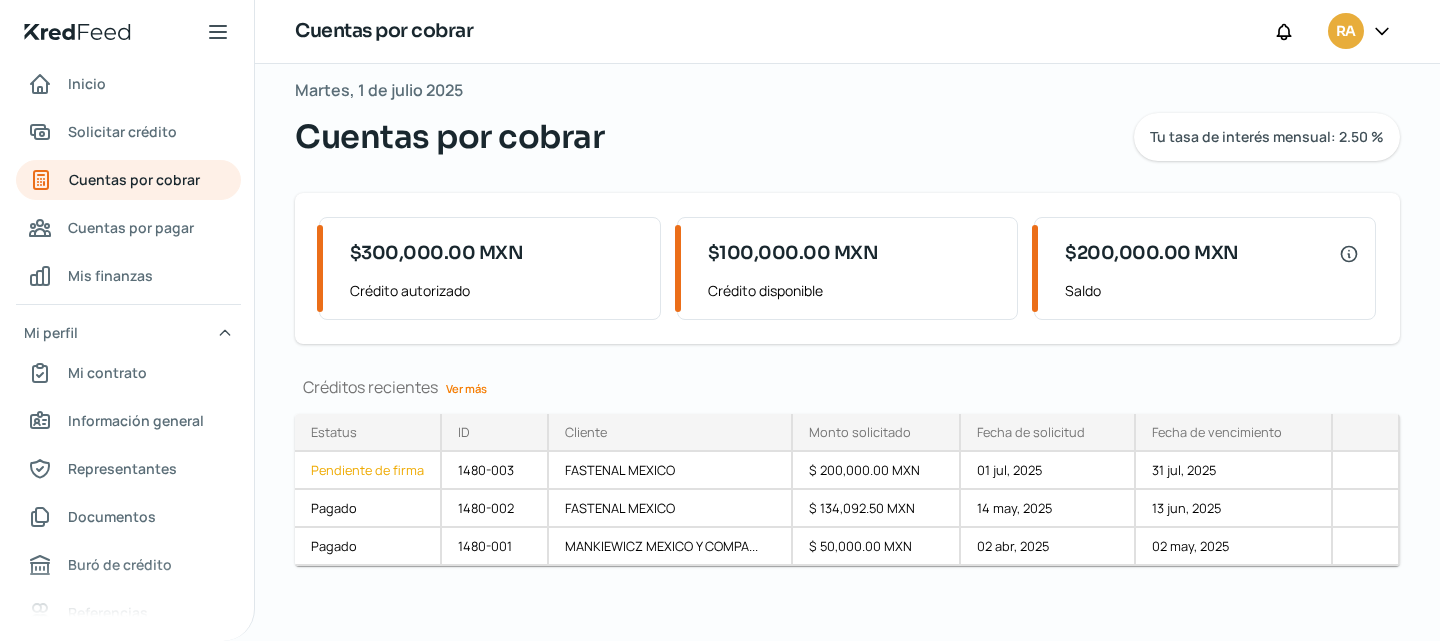 scroll, scrollTop: 115, scrollLeft: 0, axis: vertical 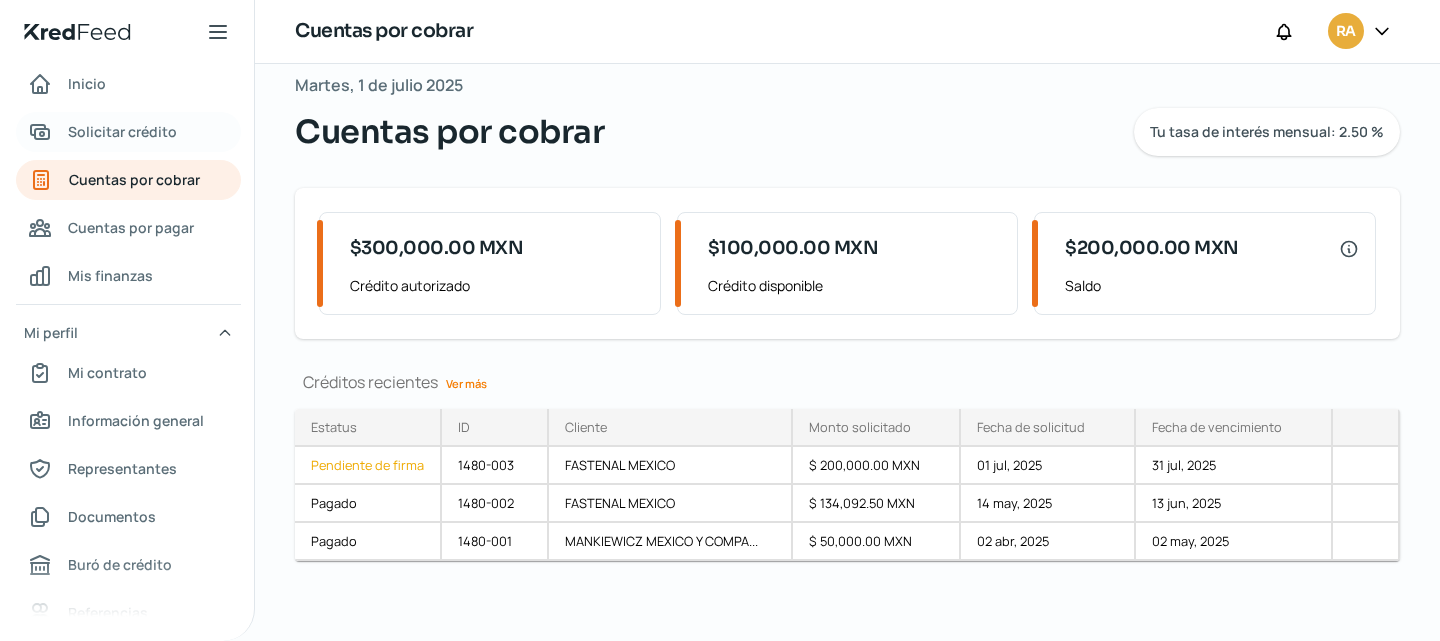 click on "Solicitar crédito" at bounding box center (122, 131) 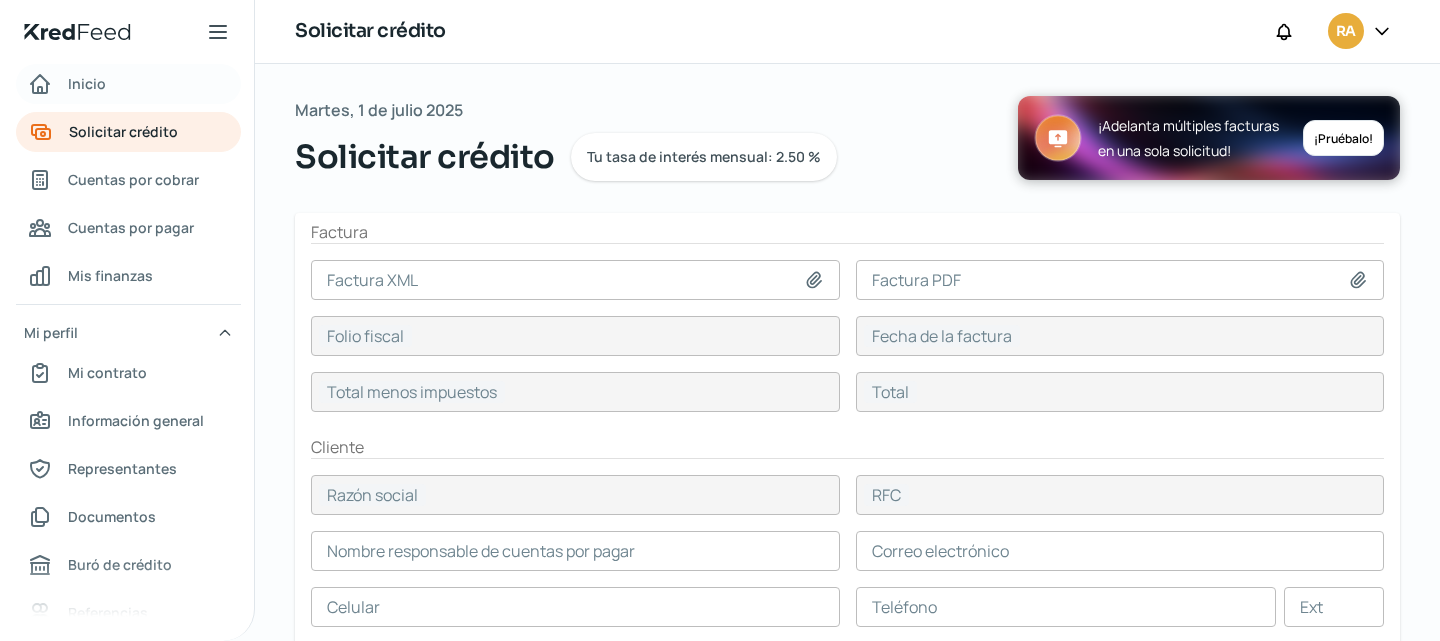 click on "Inicio" at bounding box center (87, 83) 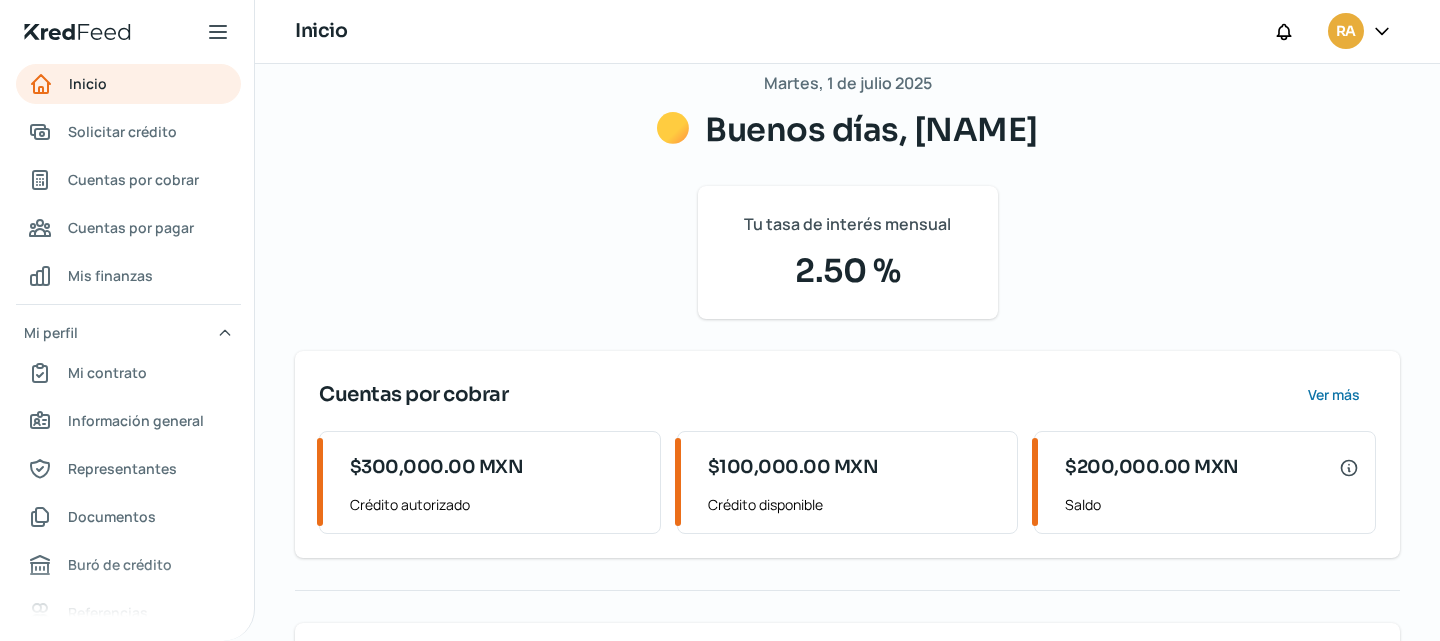 scroll, scrollTop: 300, scrollLeft: 0, axis: vertical 